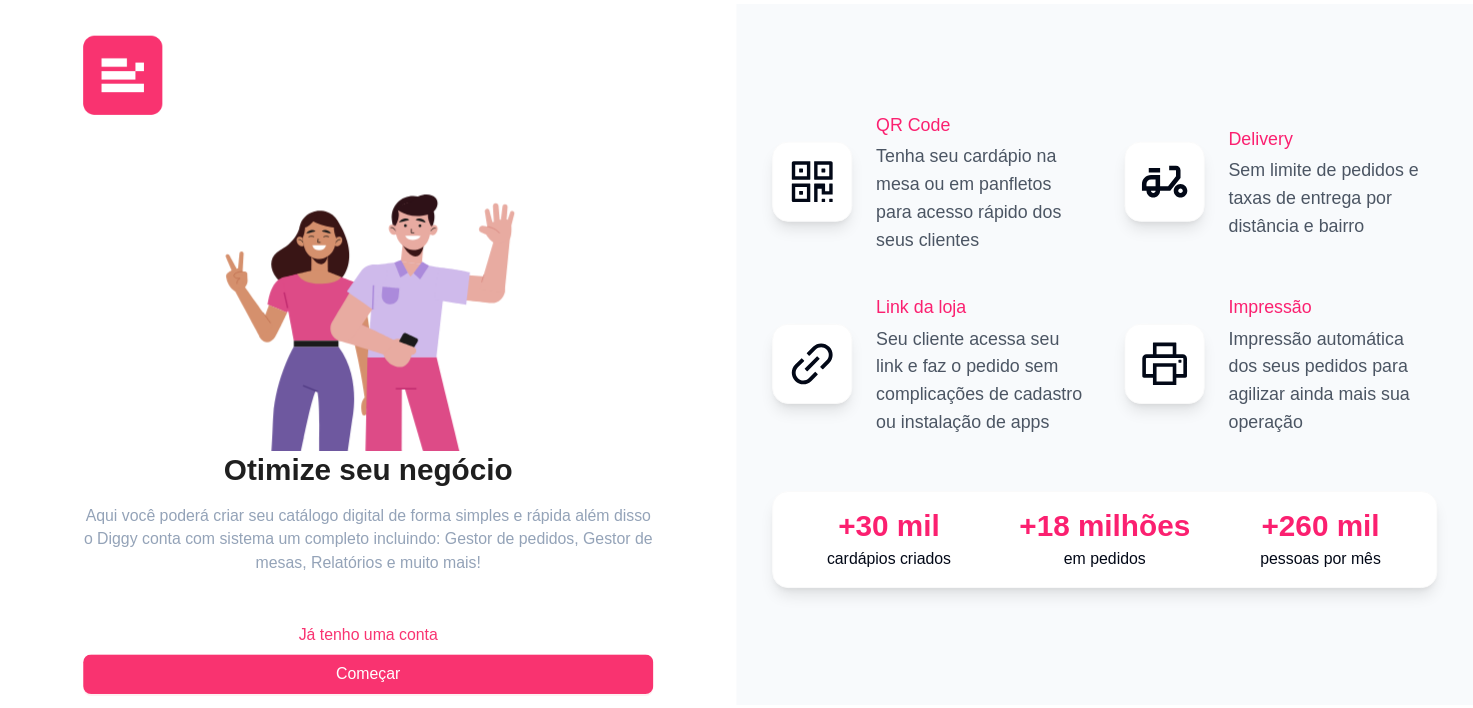 scroll, scrollTop: 0, scrollLeft: 0, axis: both 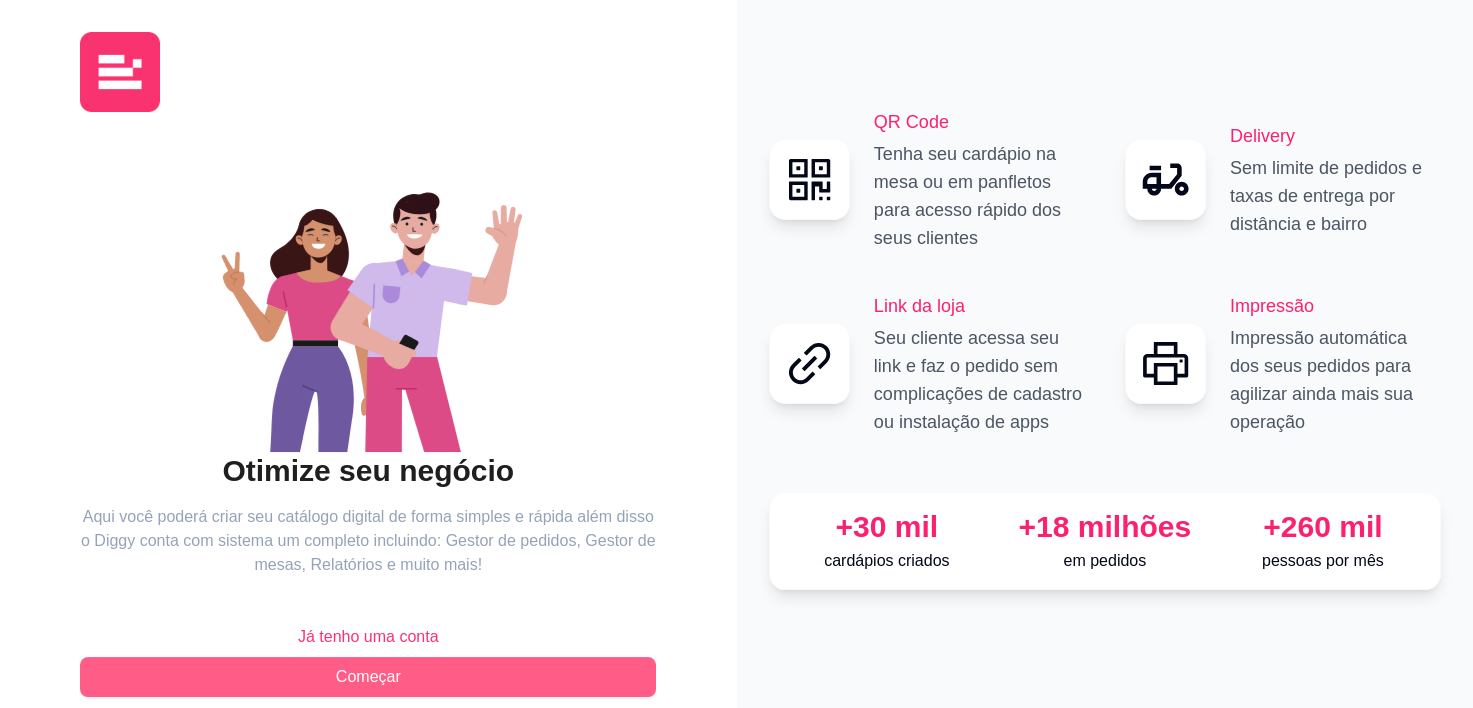 click on "Começar" at bounding box center (368, 677) 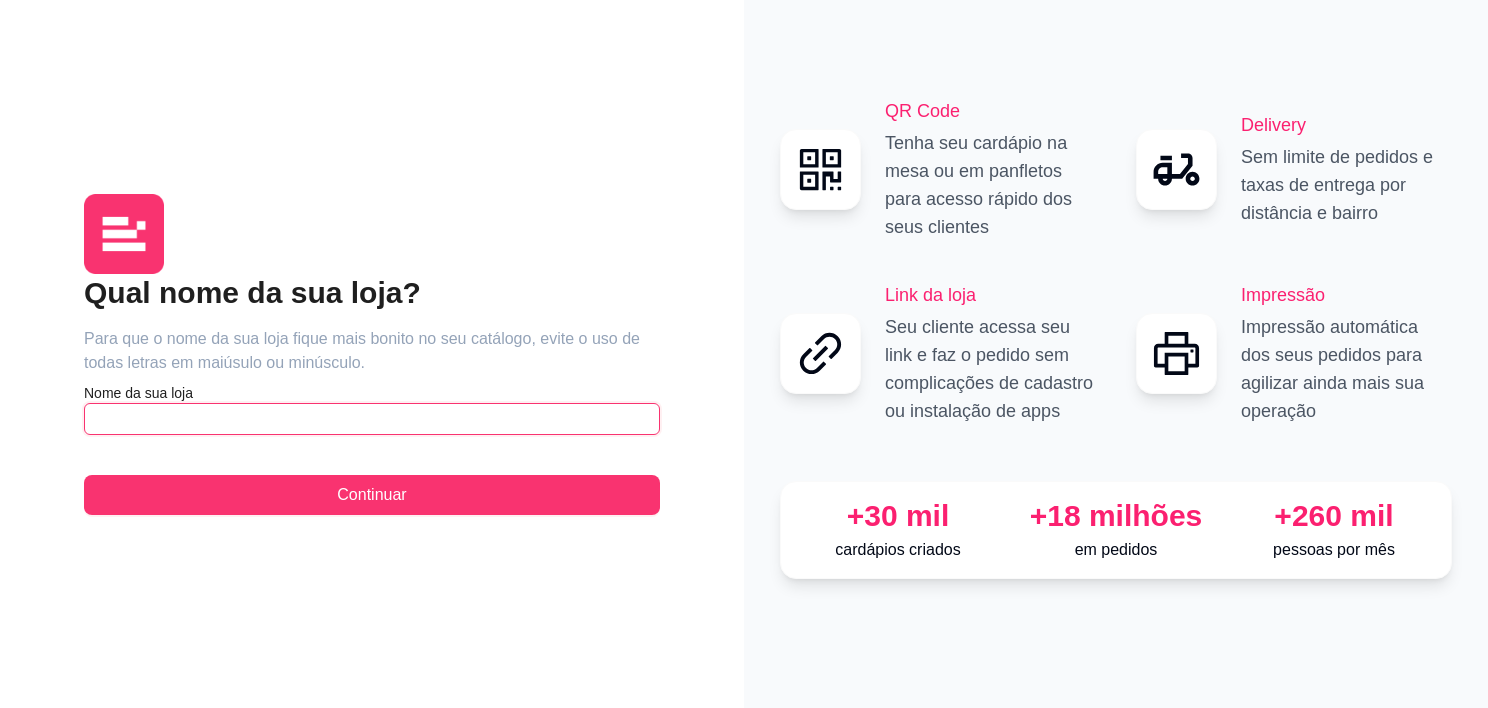 click at bounding box center [372, 419] 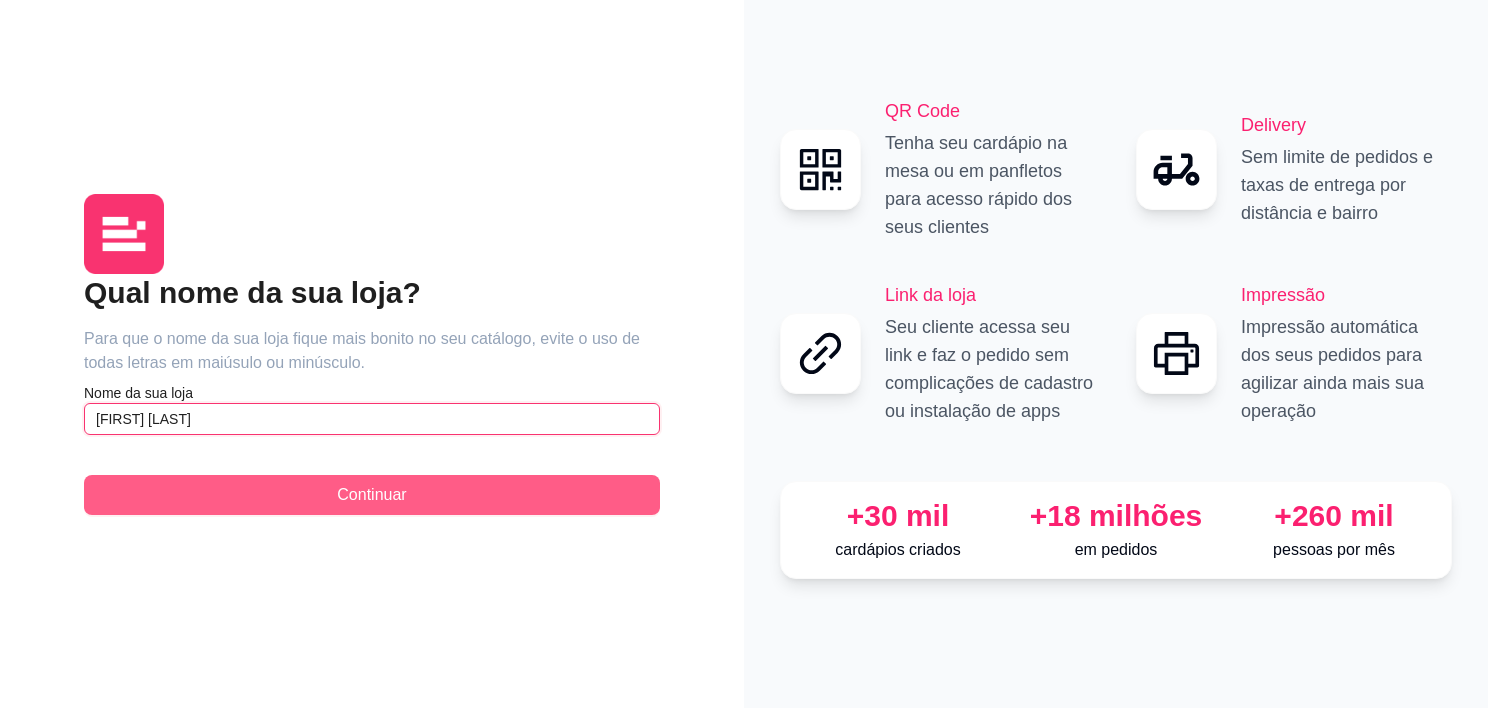 type on "[FIRST] [LAST]" 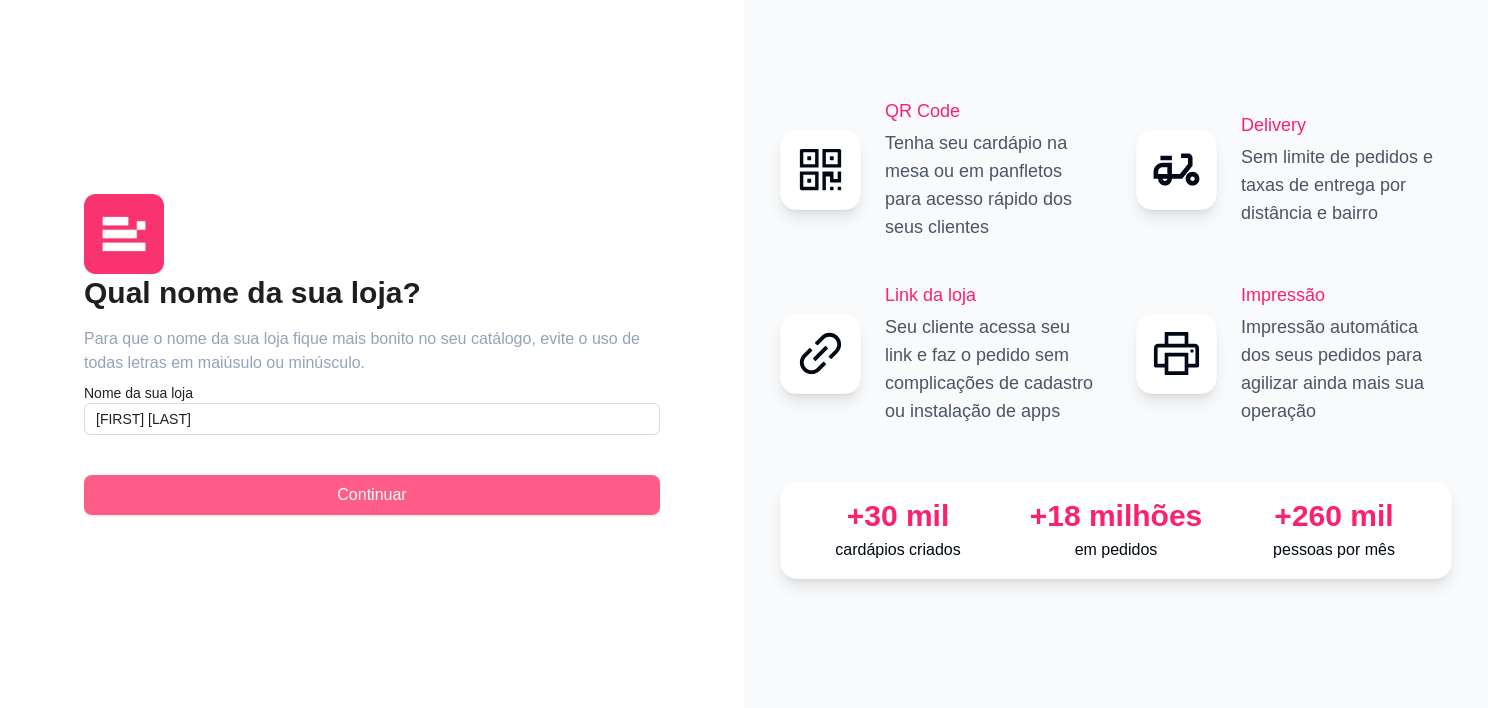 click on "Continuar" at bounding box center (372, 495) 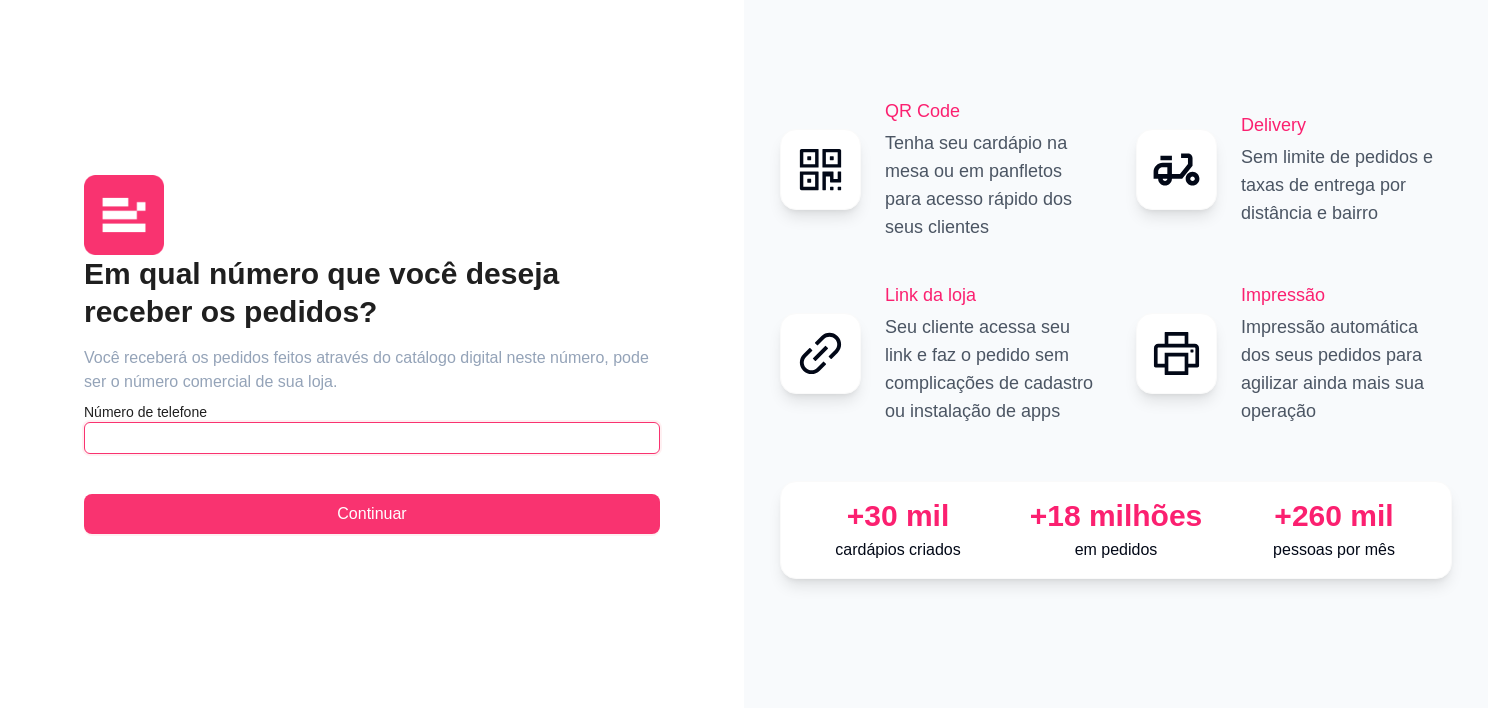 click at bounding box center [372, 438] 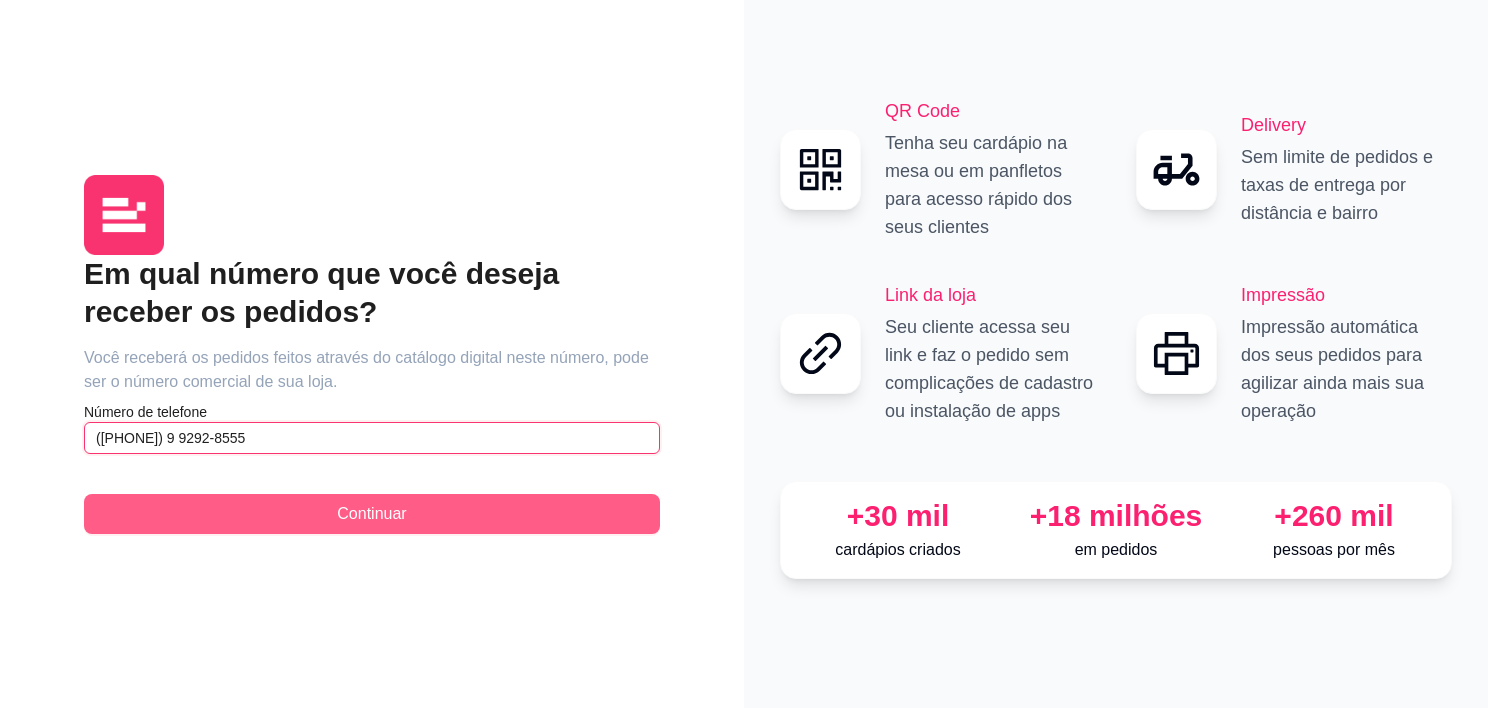 type on "([PHONE]) 9 9292-8555" 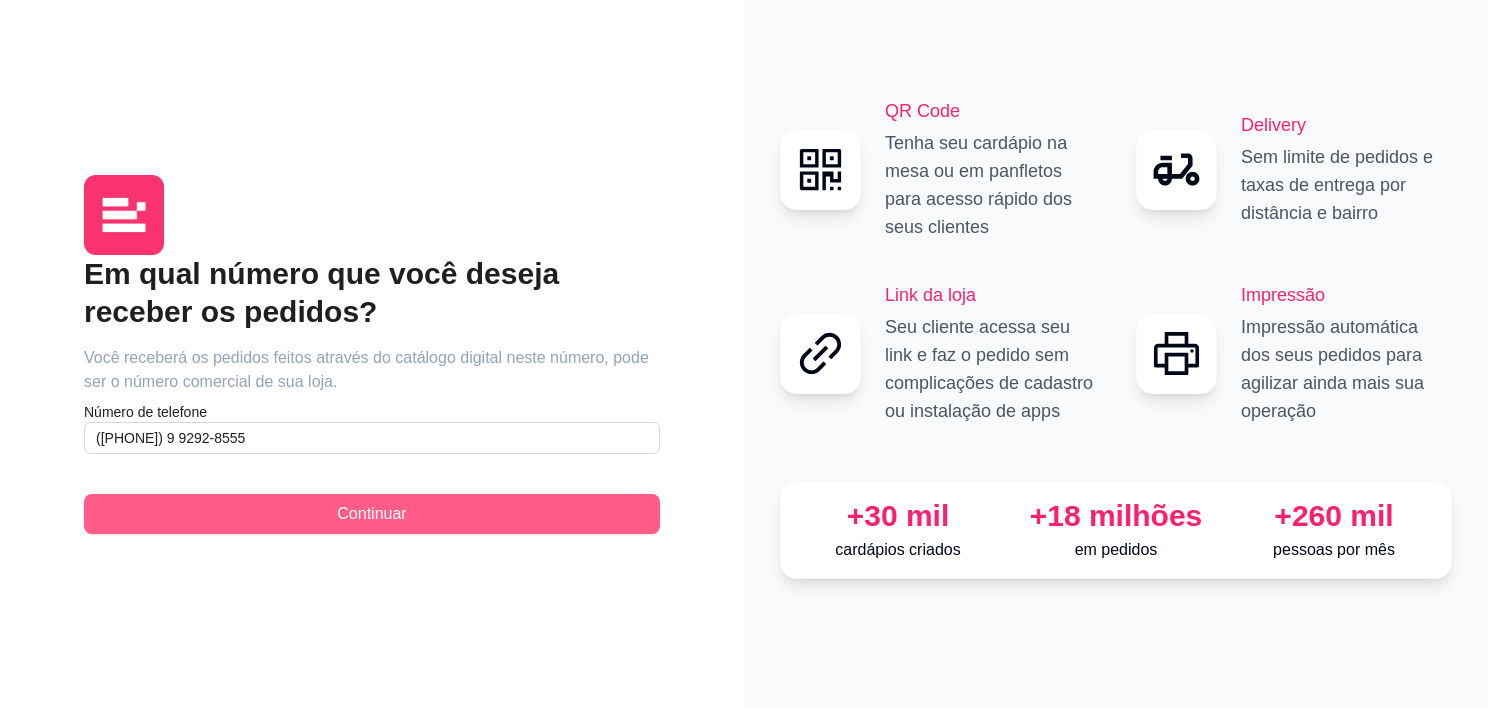 click on "Continuar" at bounding box center (372, 514) 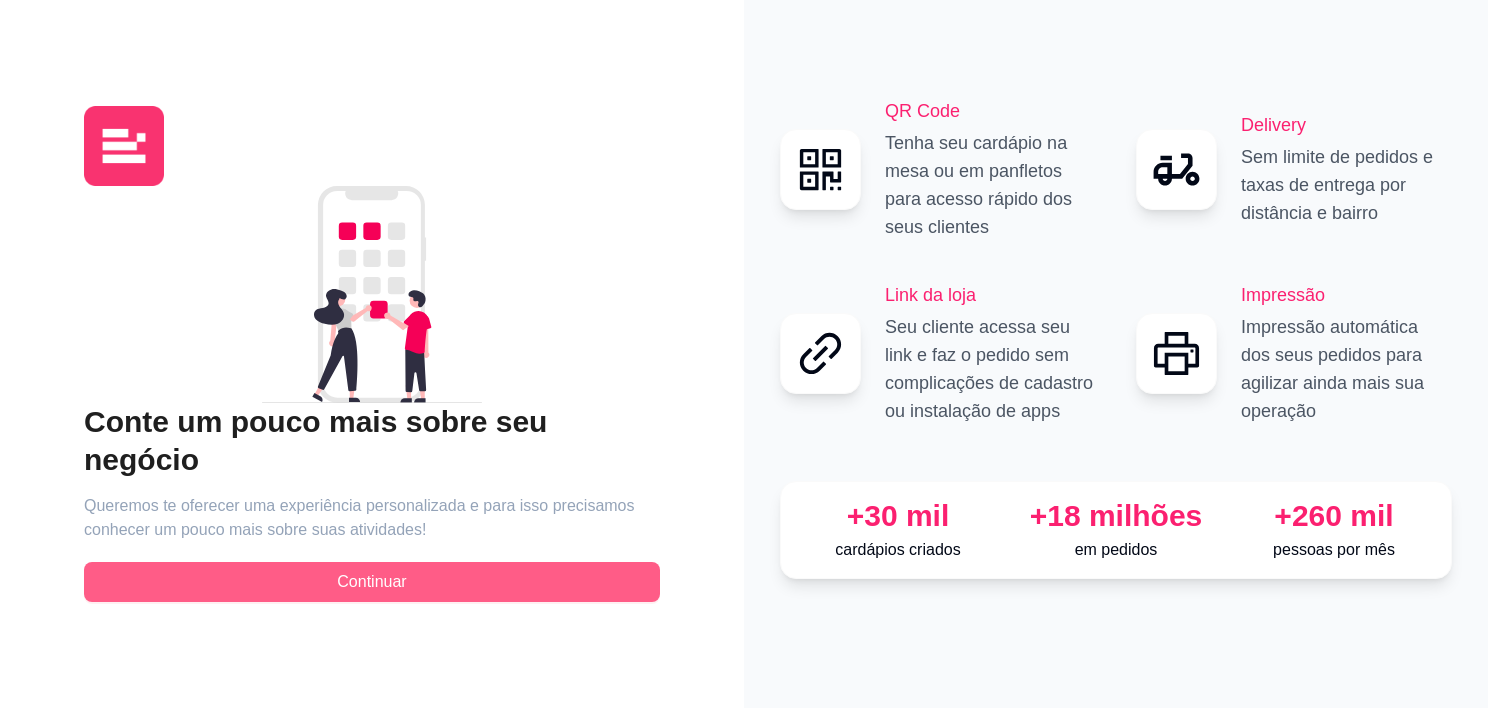 click on "Continuar" at bounding box center [372, 582] 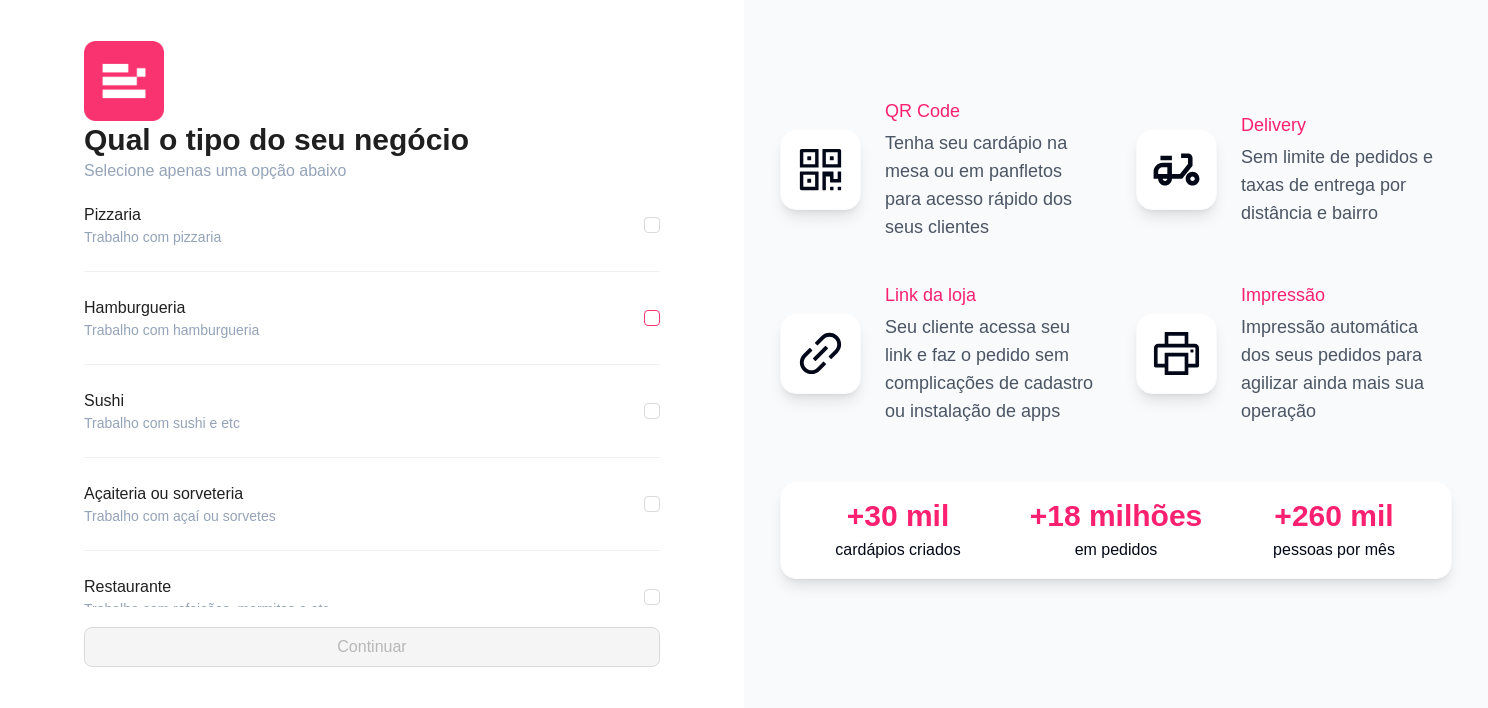 click at bounding box center (652, 318) 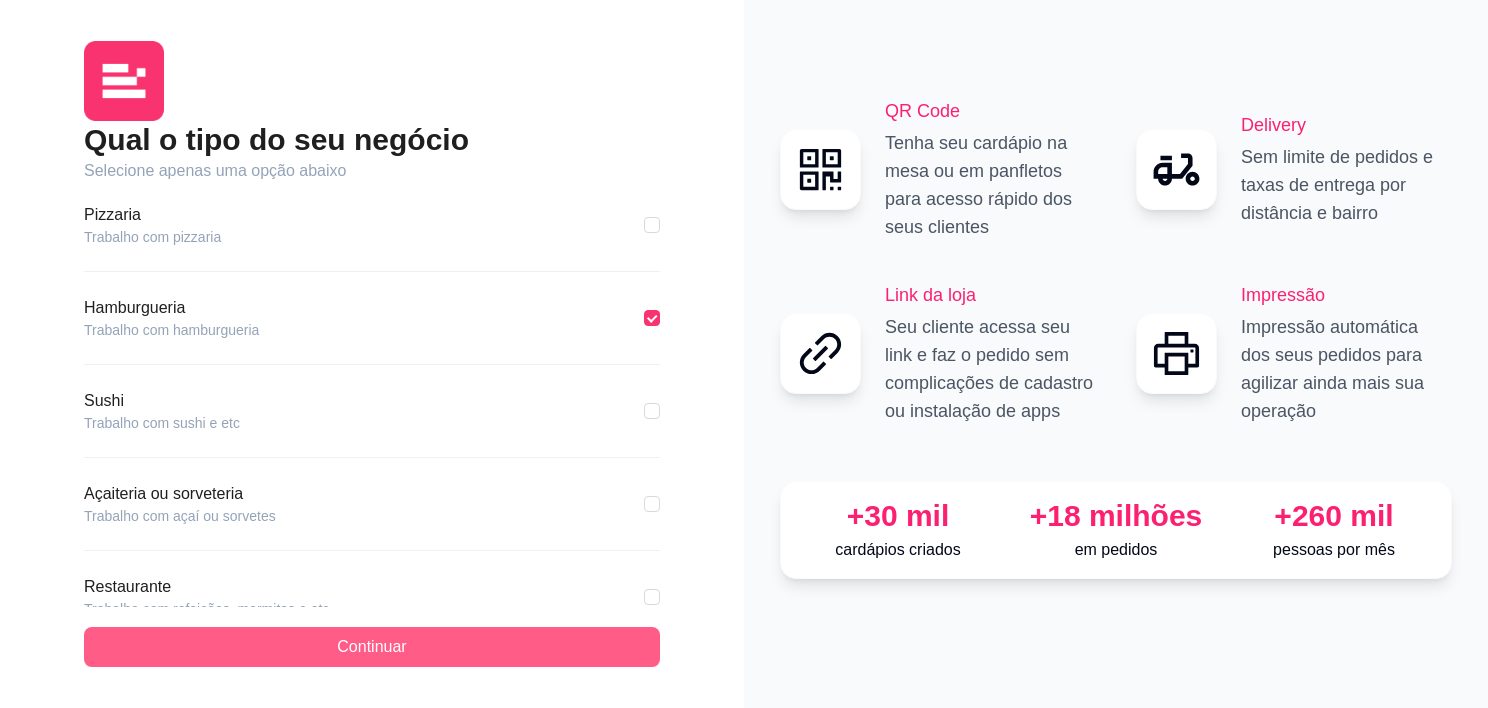 click on "Continuar" at bounding box center (372, 647) 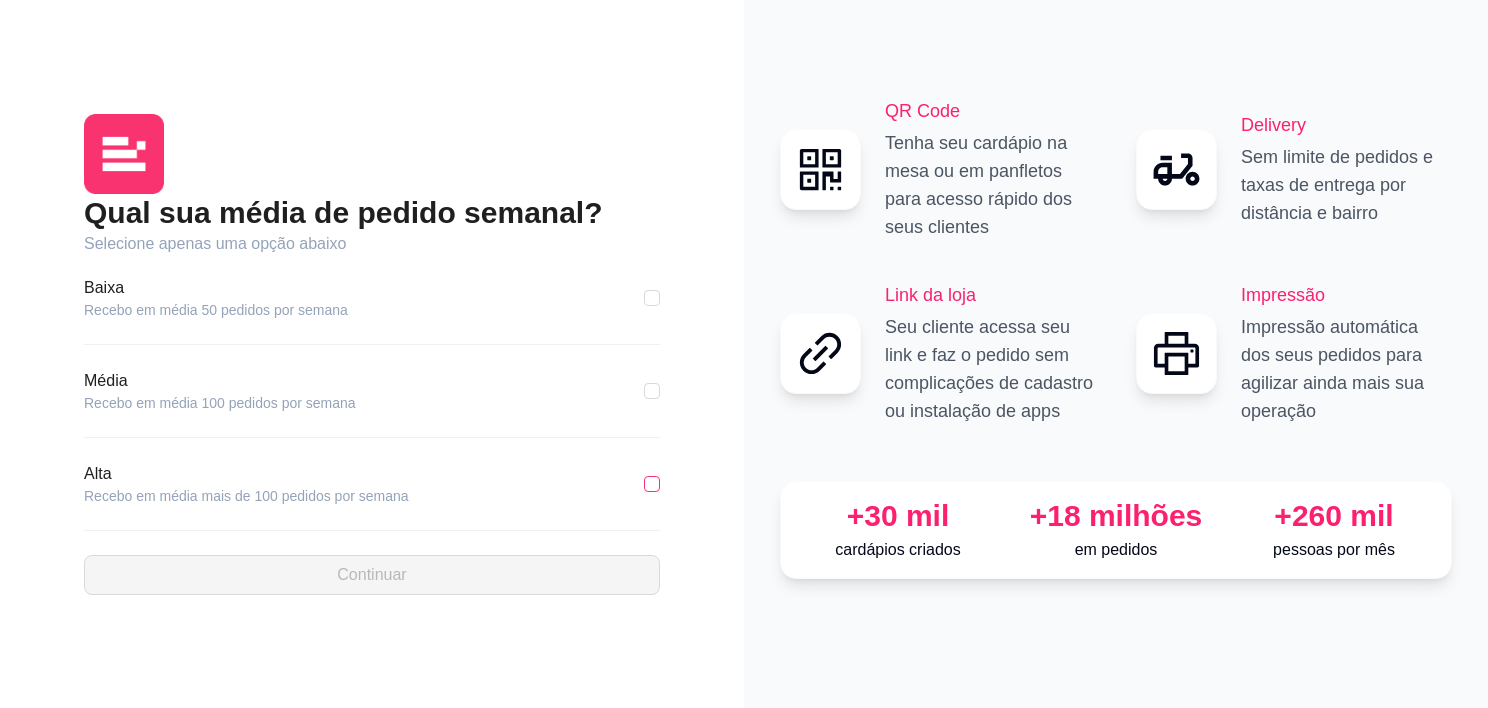 click at bounding box center [652, 484] 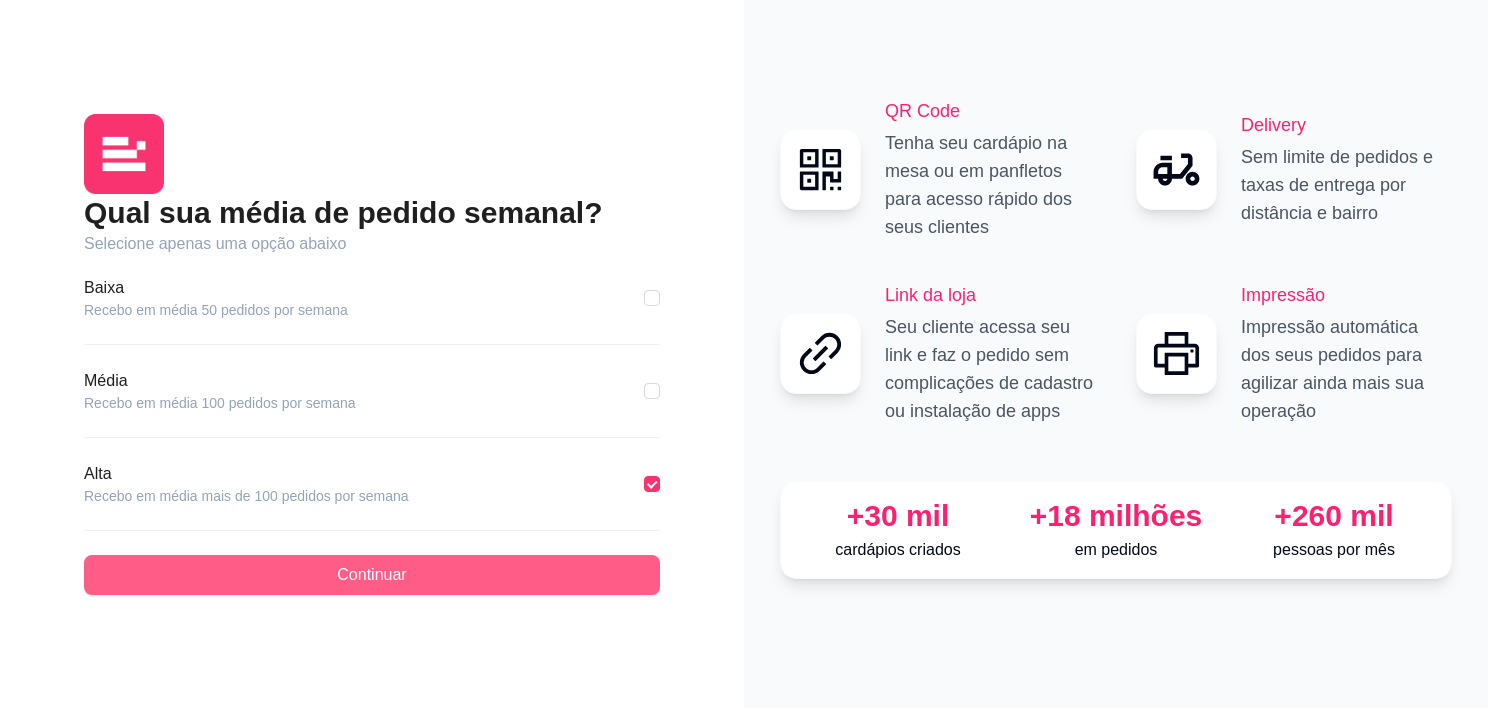 click on "Continuar" at bounding box center (372, 575) 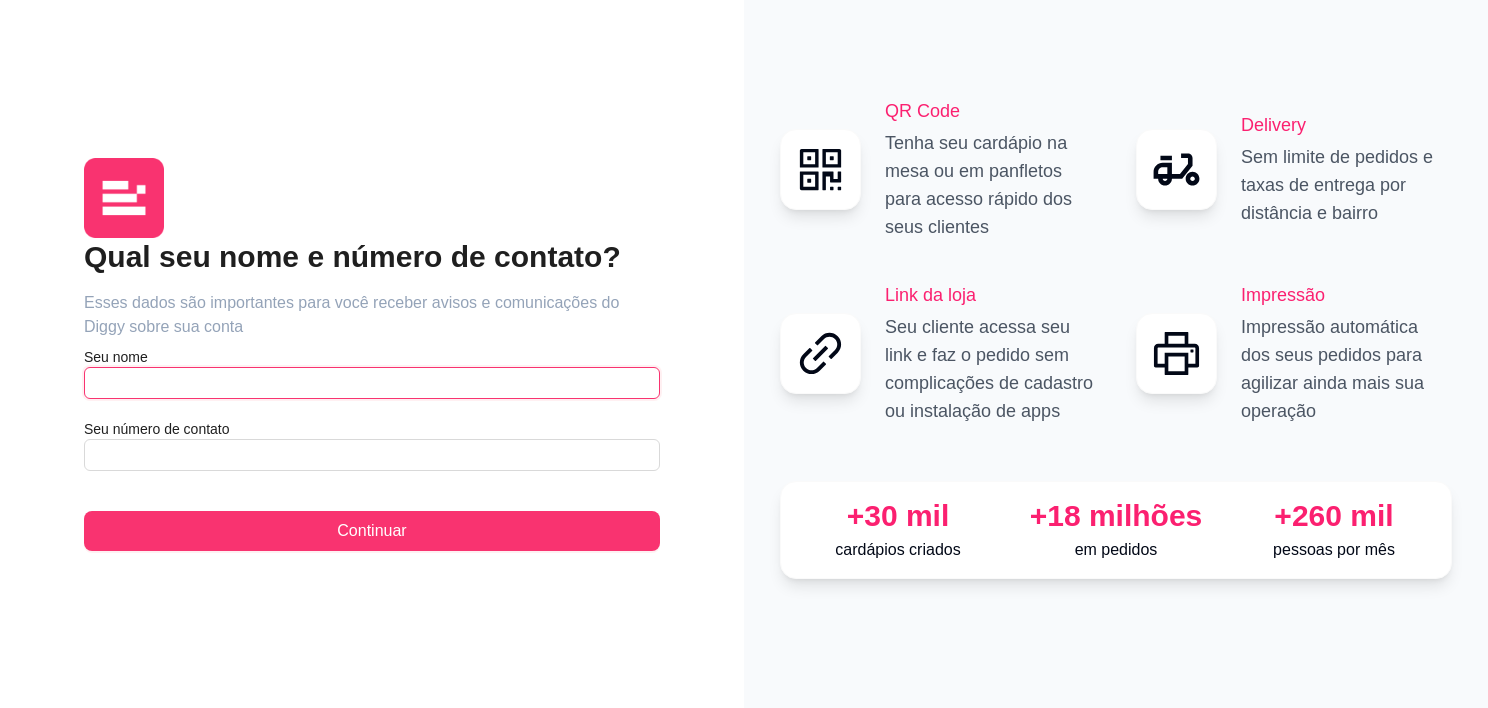 click at bounding box center (372, 383) 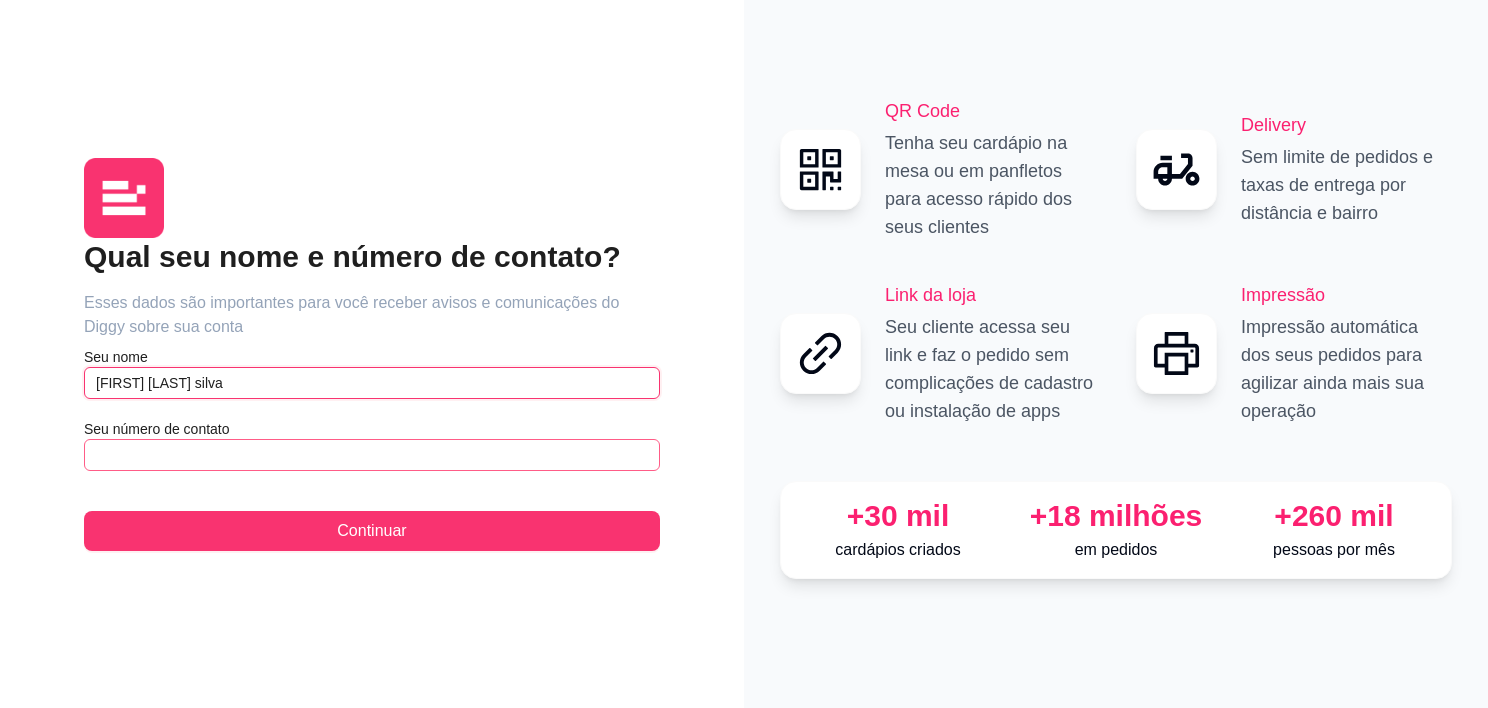 type on "[FIRST] [LAST] silva" 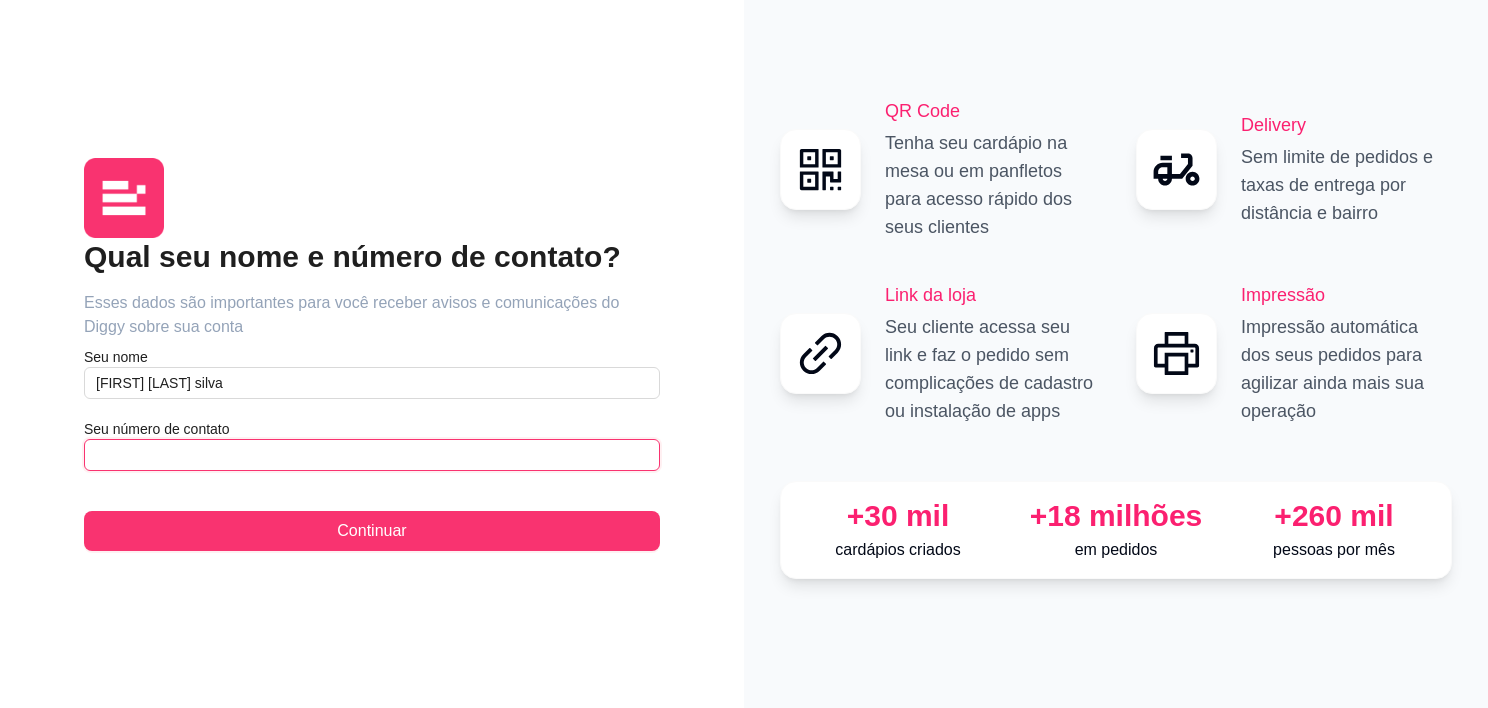 click at bounding box center (372, 455) 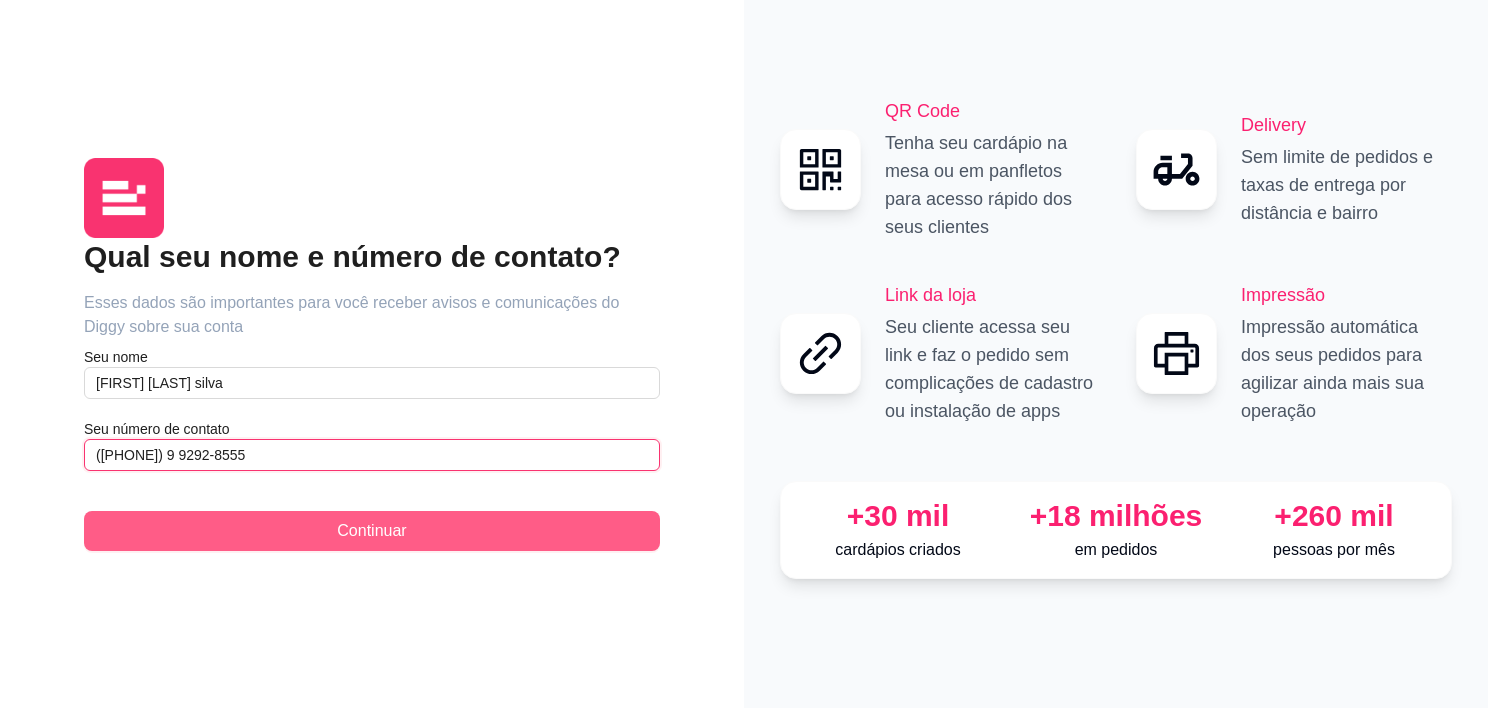 type on "([PHONE]) 9 9292-8555" 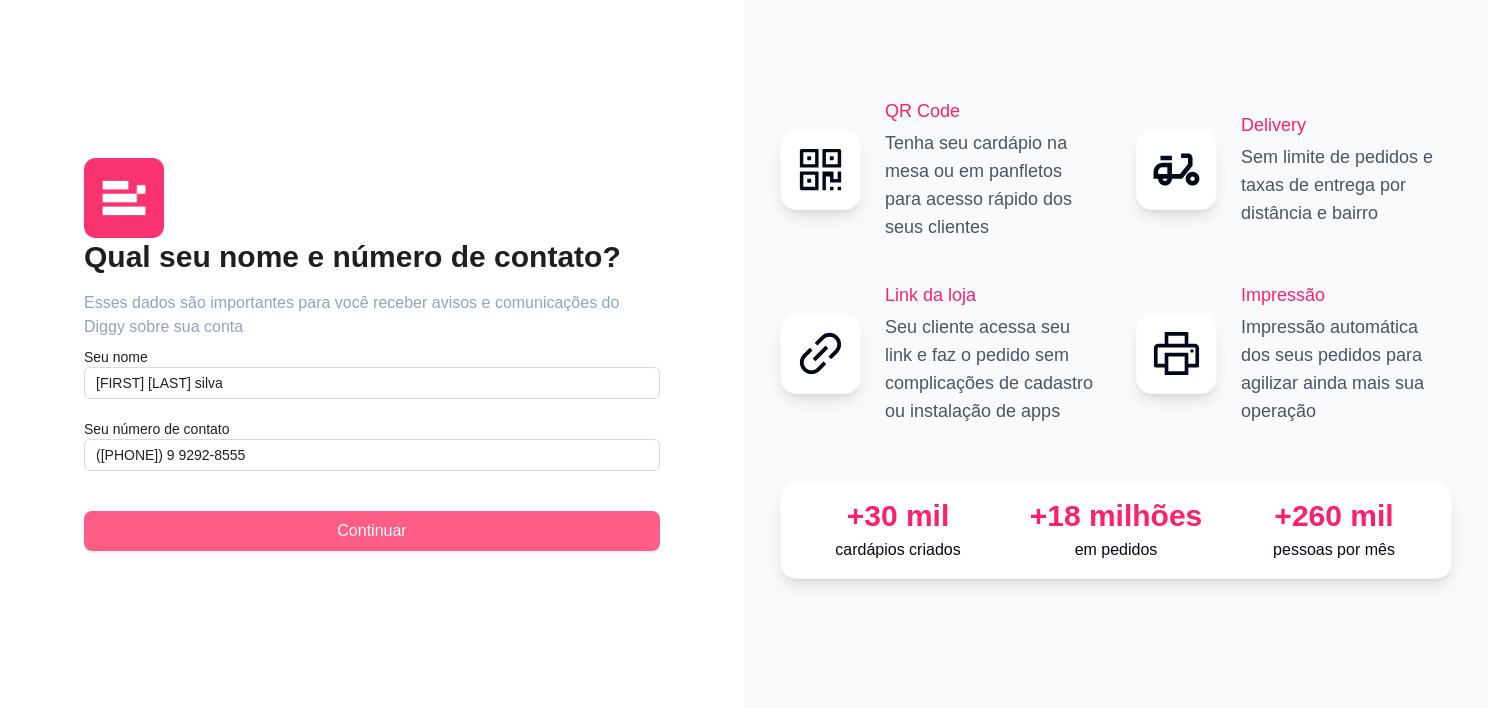 click on "Continuar" at bounding box center (372, 531) 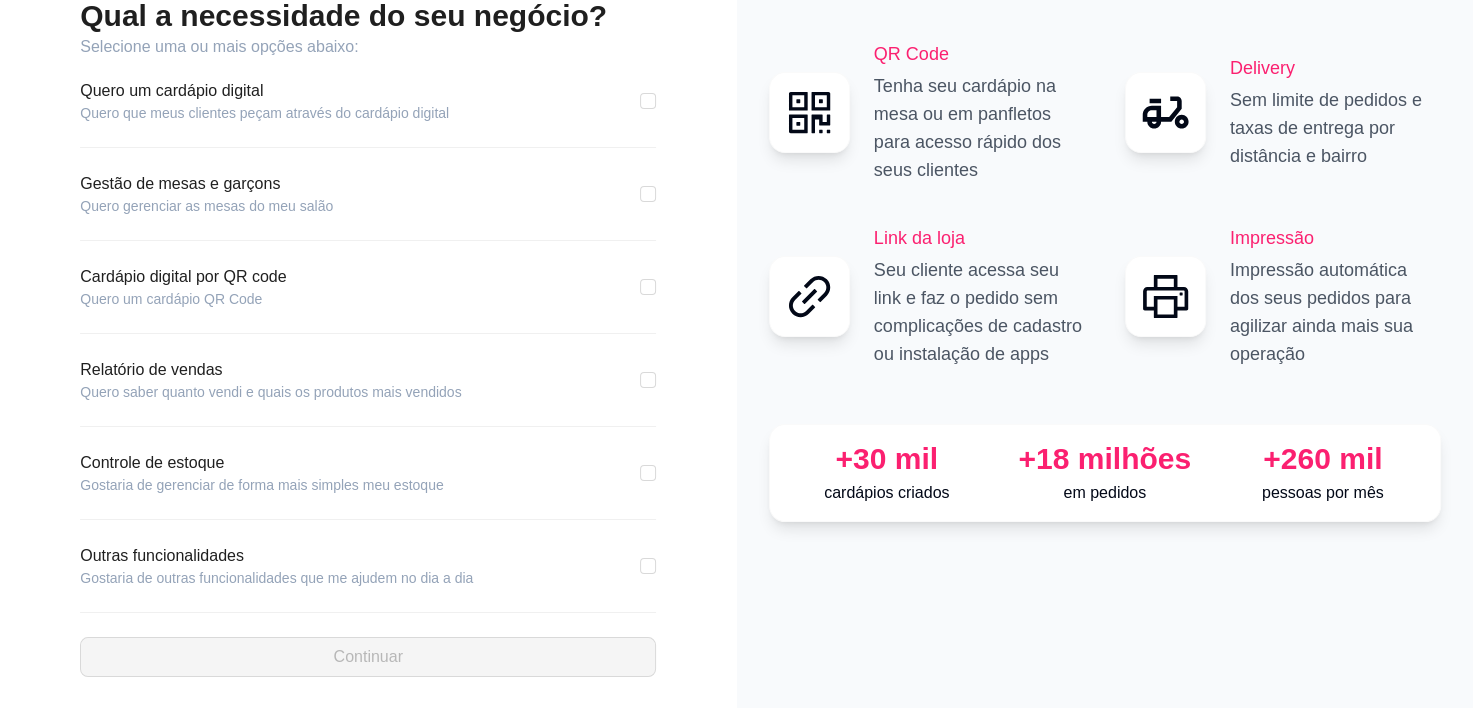 scroll, scrollTop: 0, scrollLeft: 0, axis: both 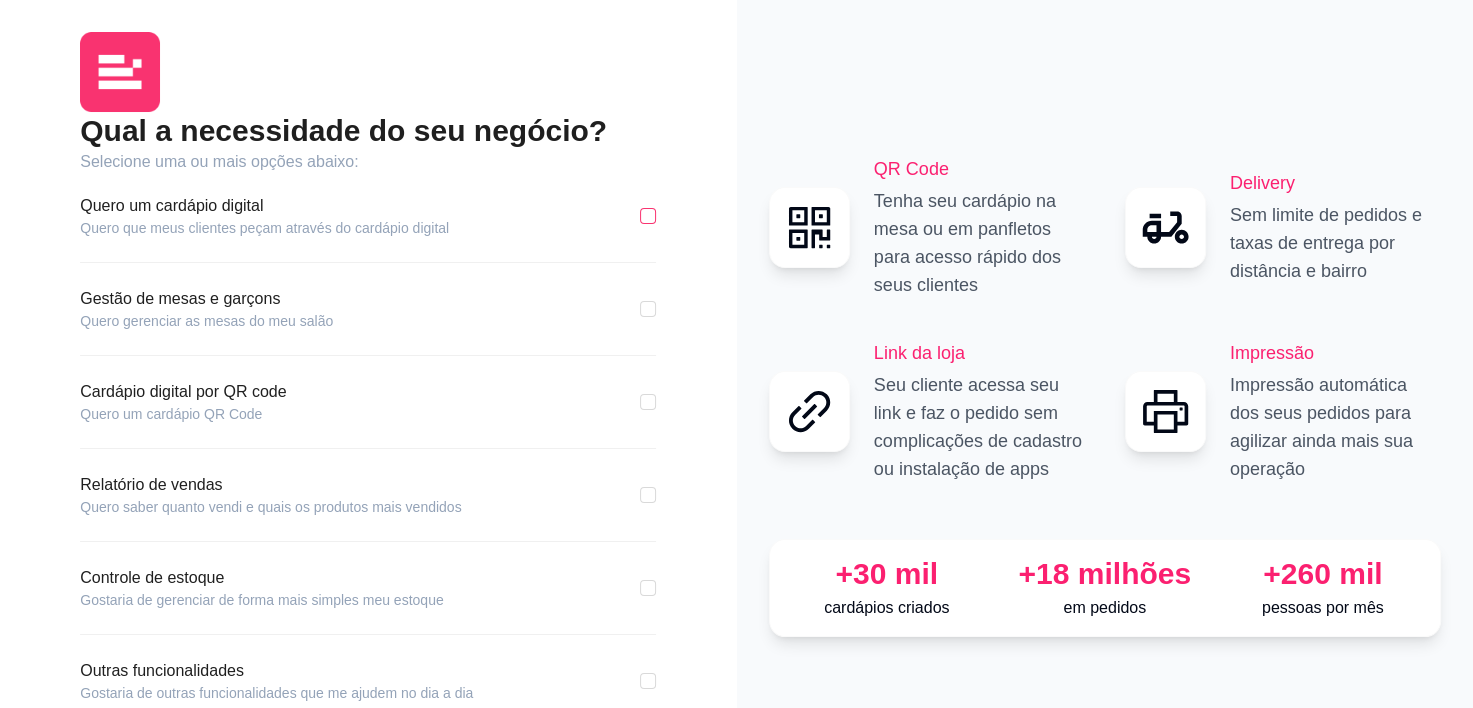 click at bounding box center [648, 216] 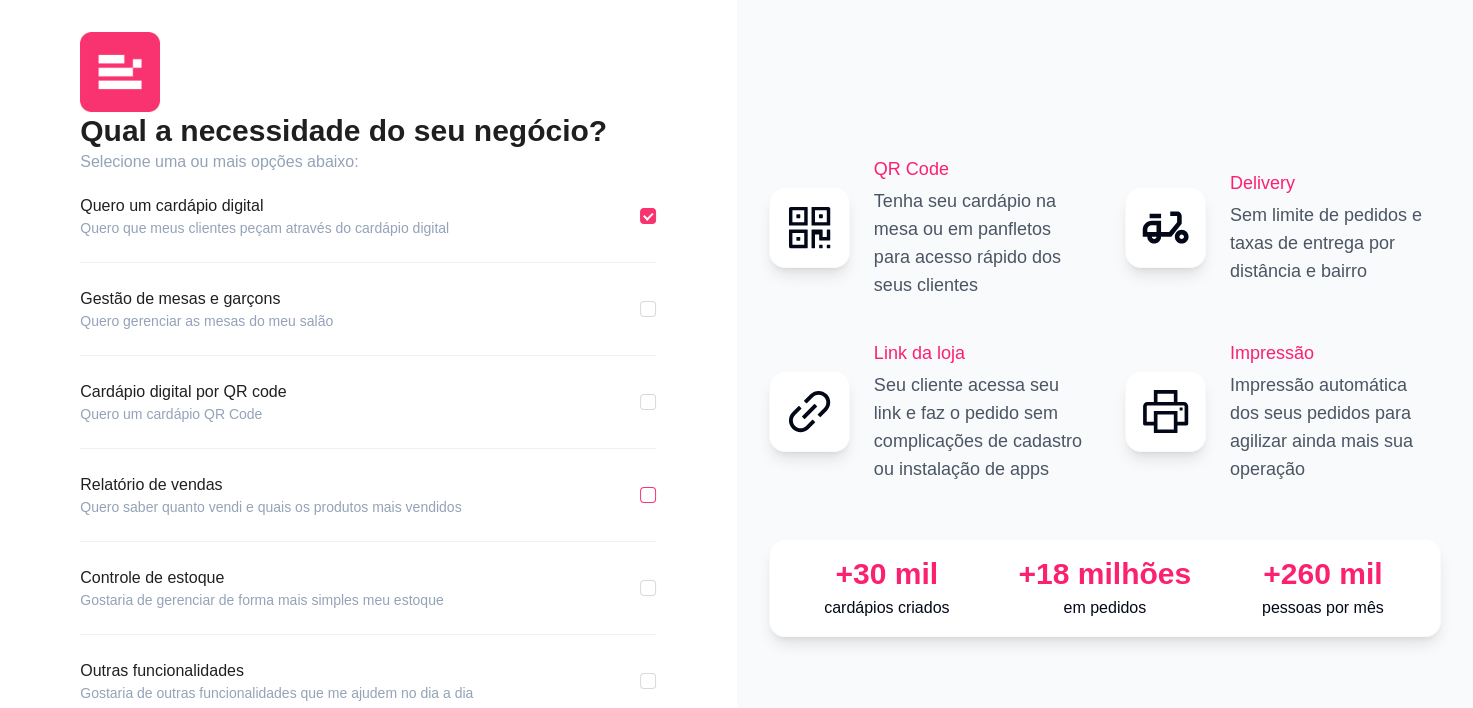 click at bounding box center (648, 495) 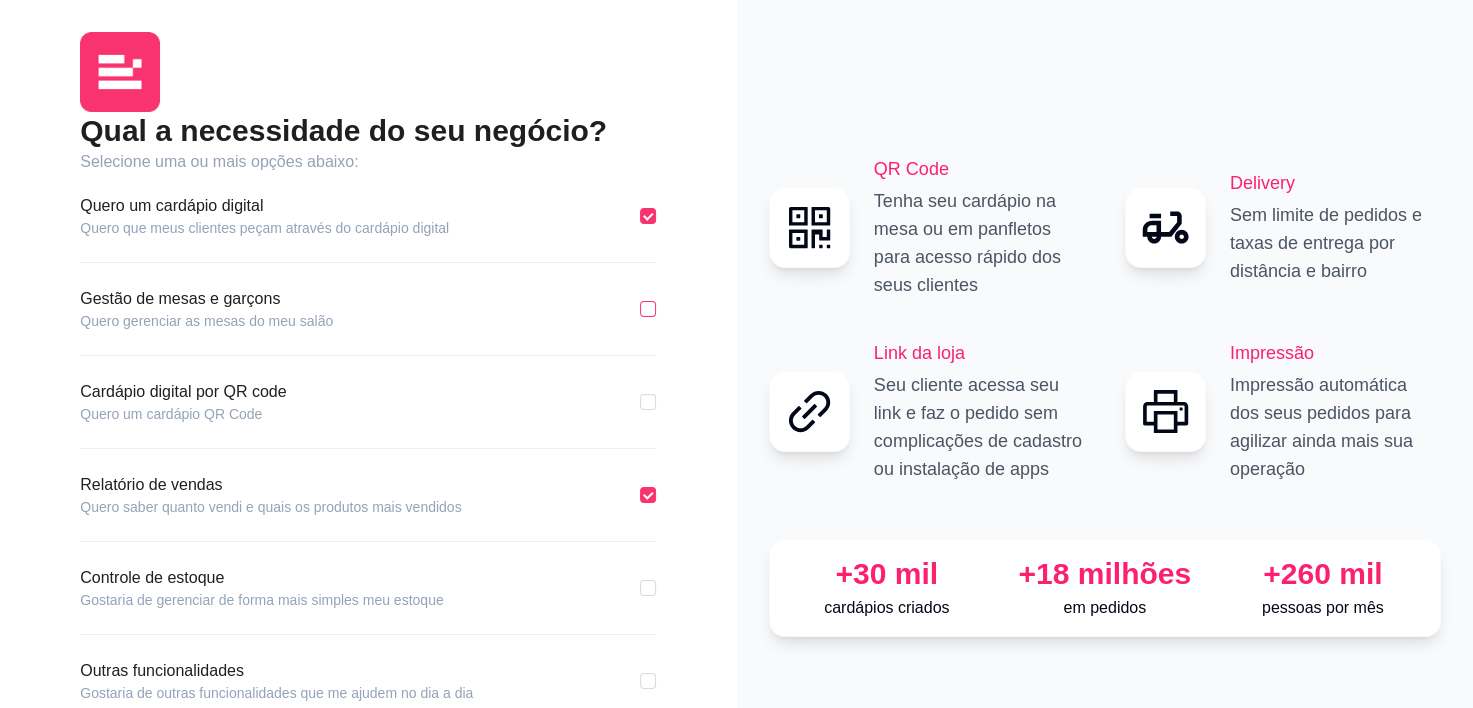 click at bounding box center (648, 309) 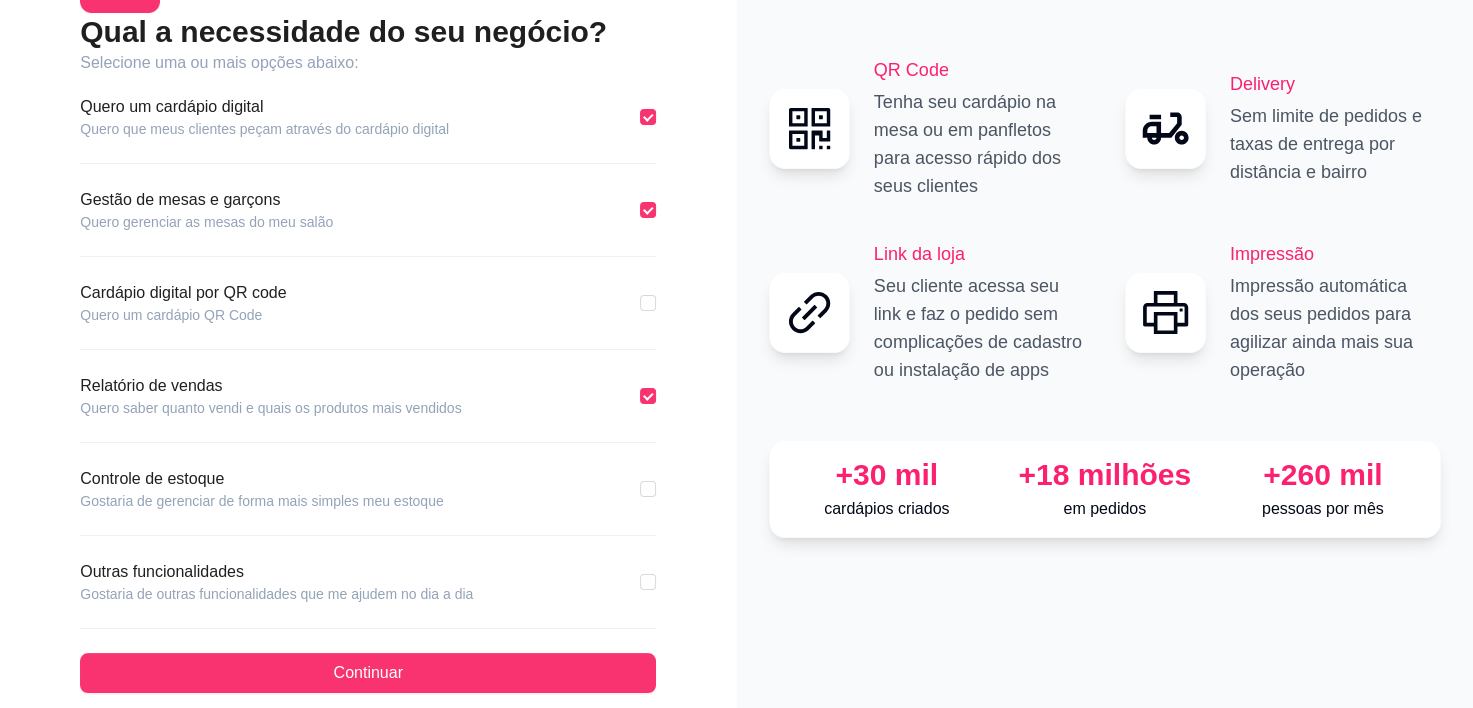 scroll, scrollTop: 115, scrollLeft: 0, axis: vertical 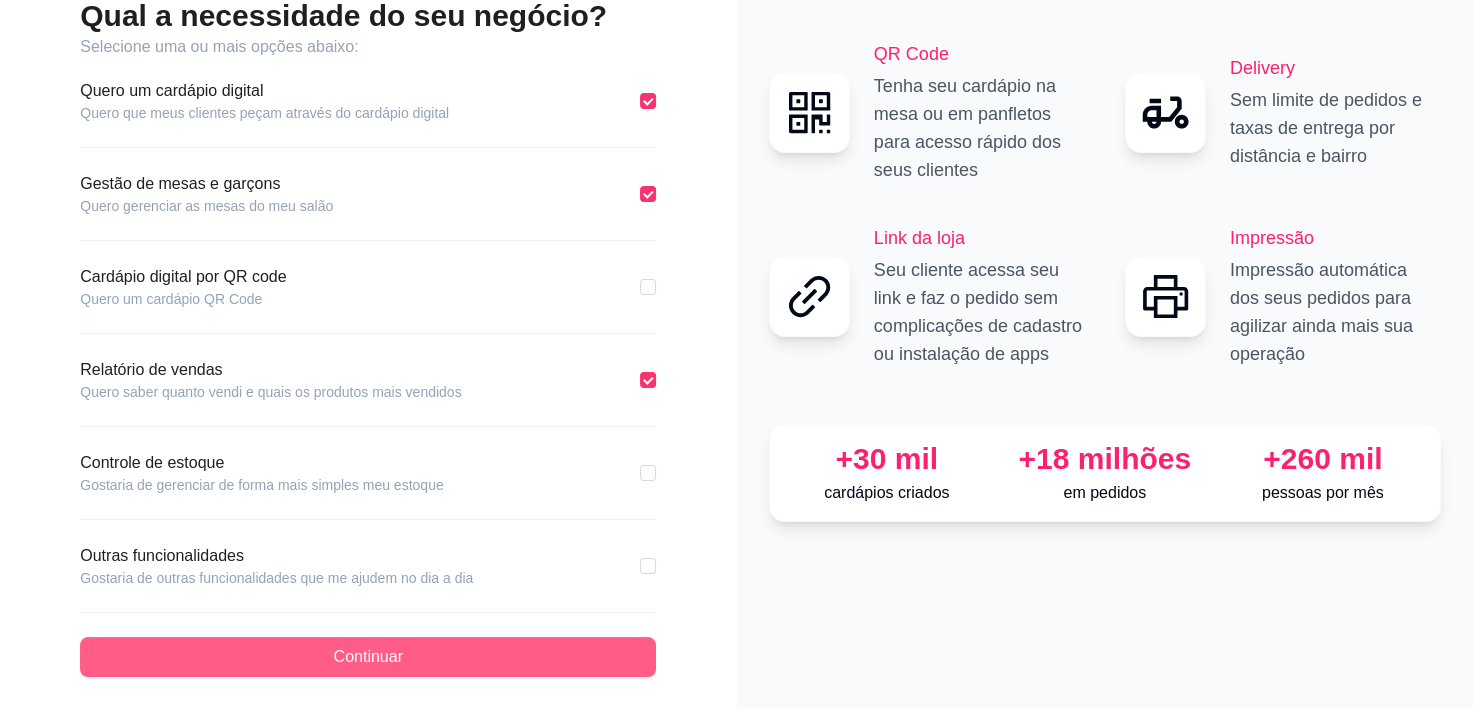 click on "Continuar" at bounding box center (368, 657) 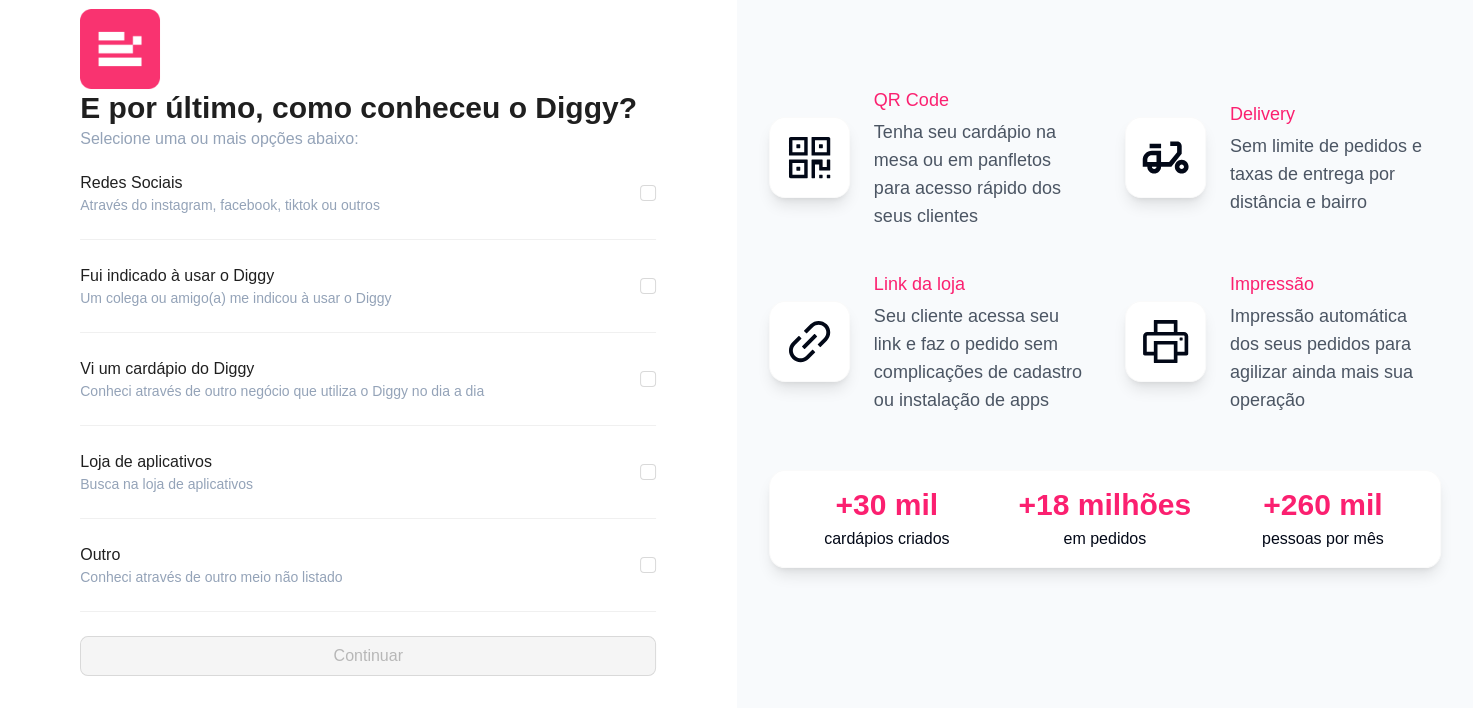 scroll, scrollTop: 22, scrollLeft: 0, axis: vertical 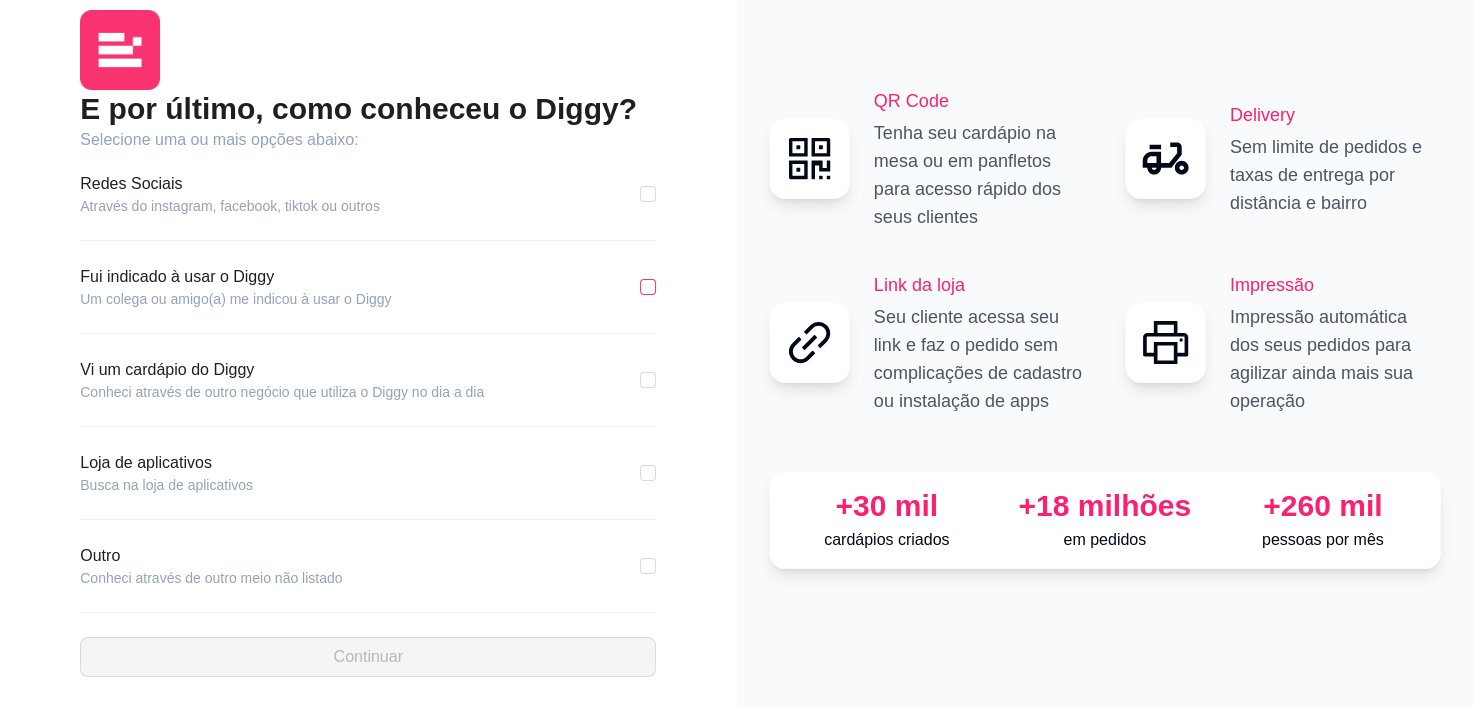 click at bounding box center [648, 287] 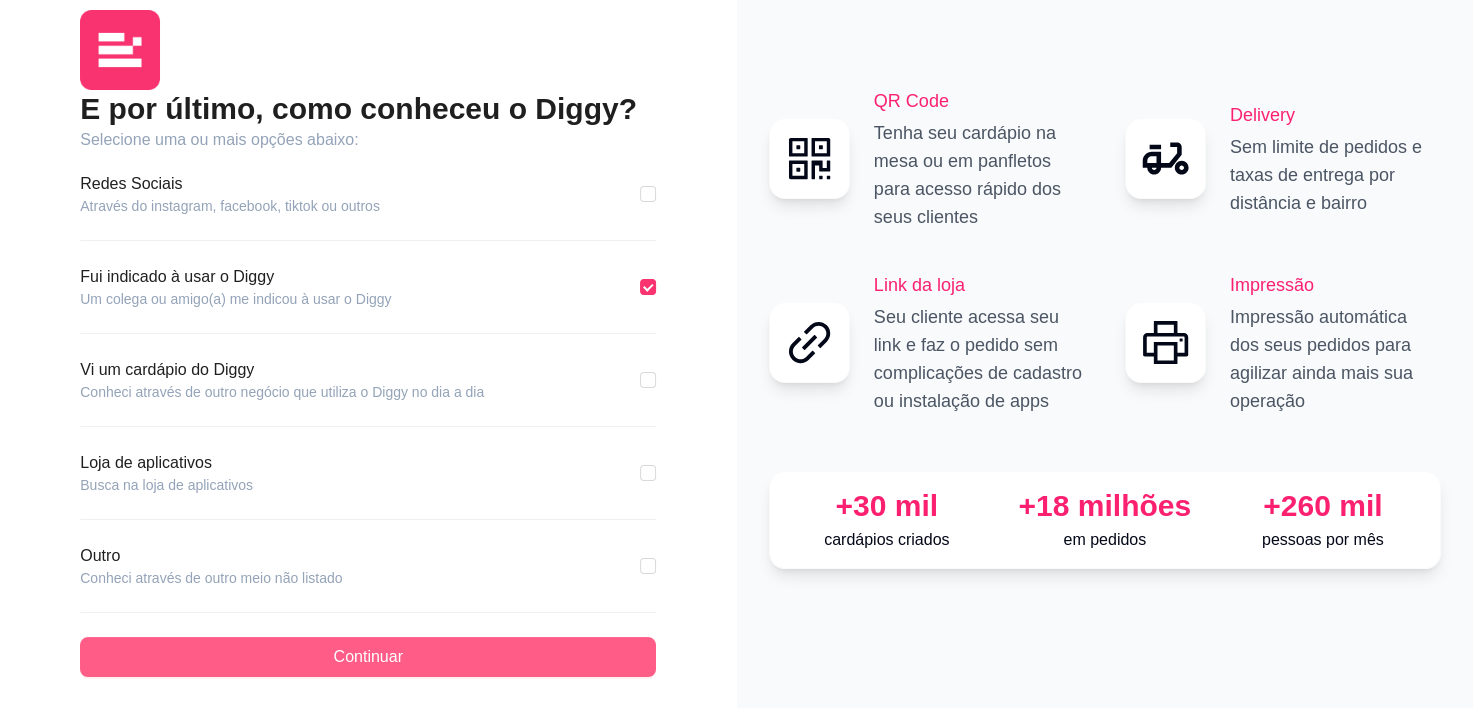 click on "Continuar" at bounding box center (368, 657) 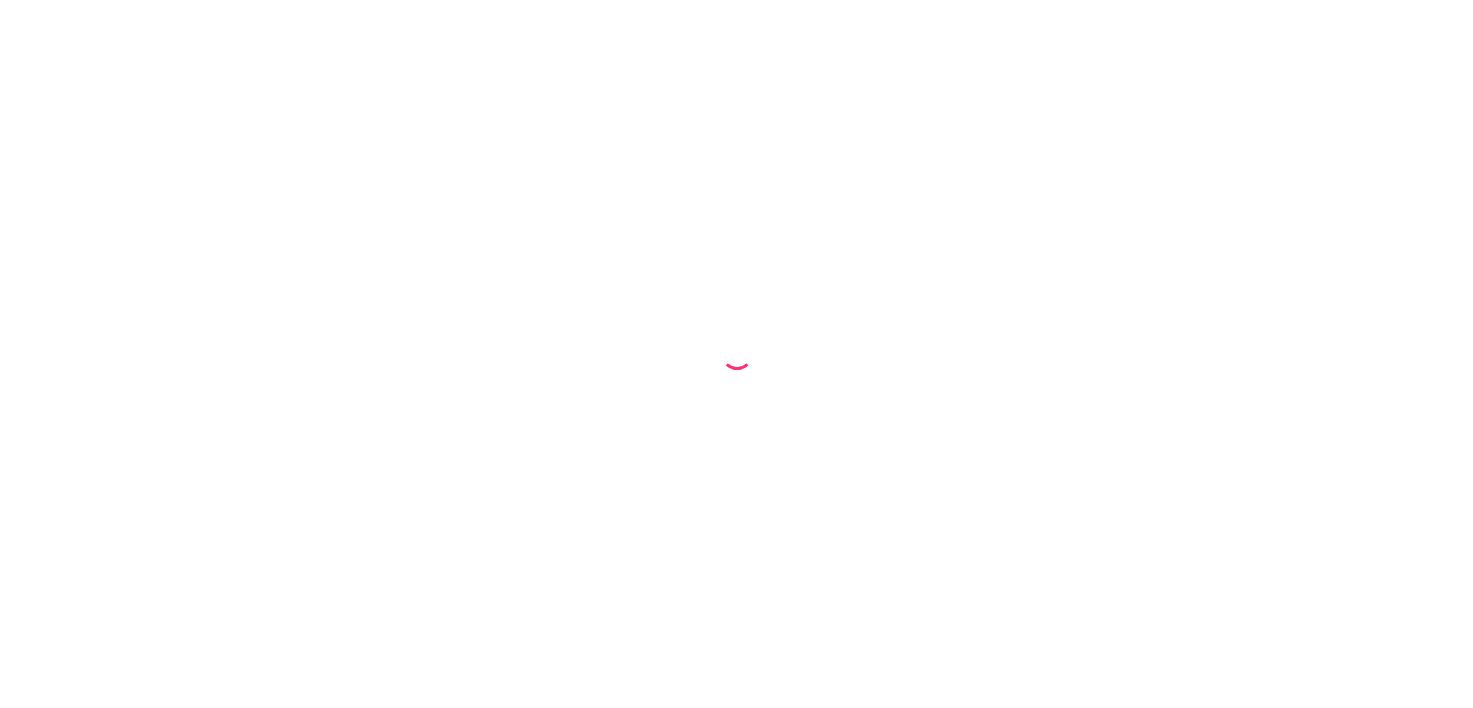 scroll, scrollTop: 0, scrollLeft: 0, axis: both 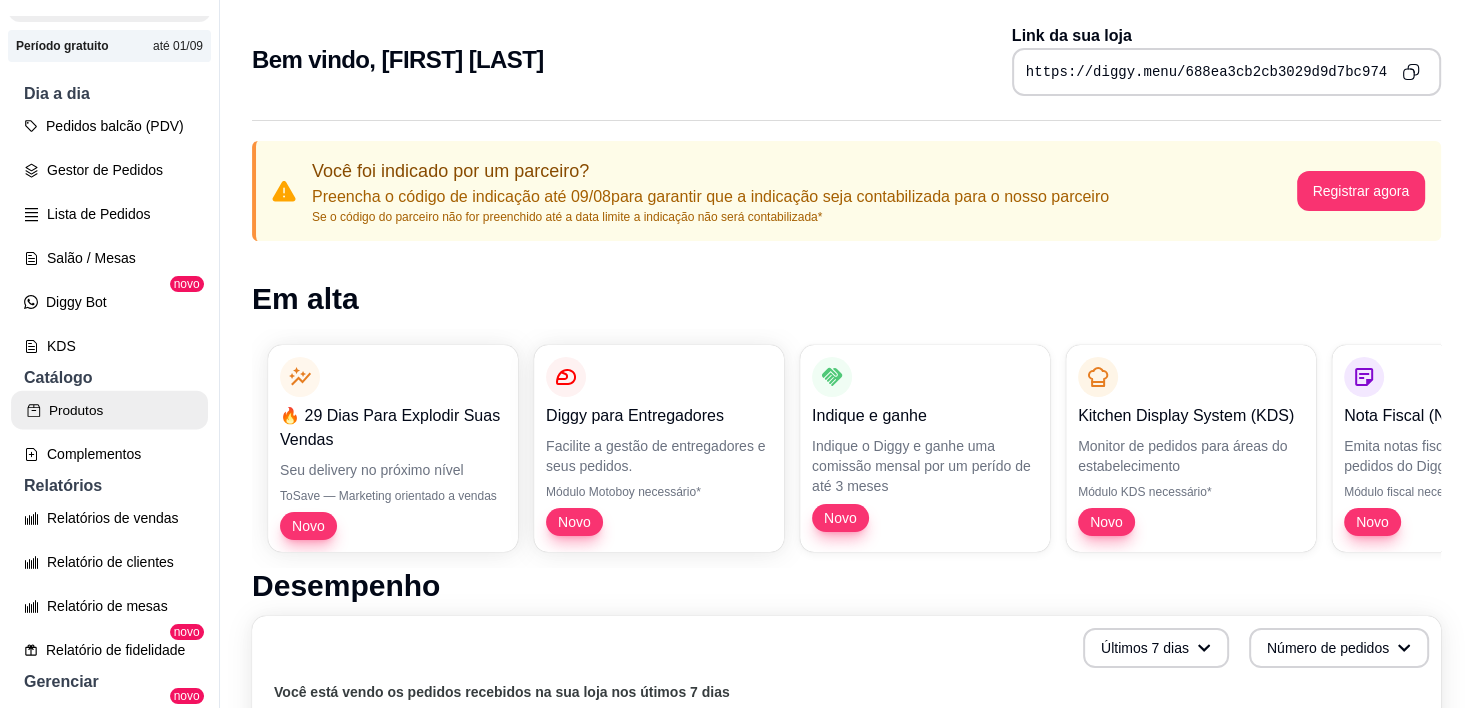 click on "Produtos" at bounding box center (109, 410) 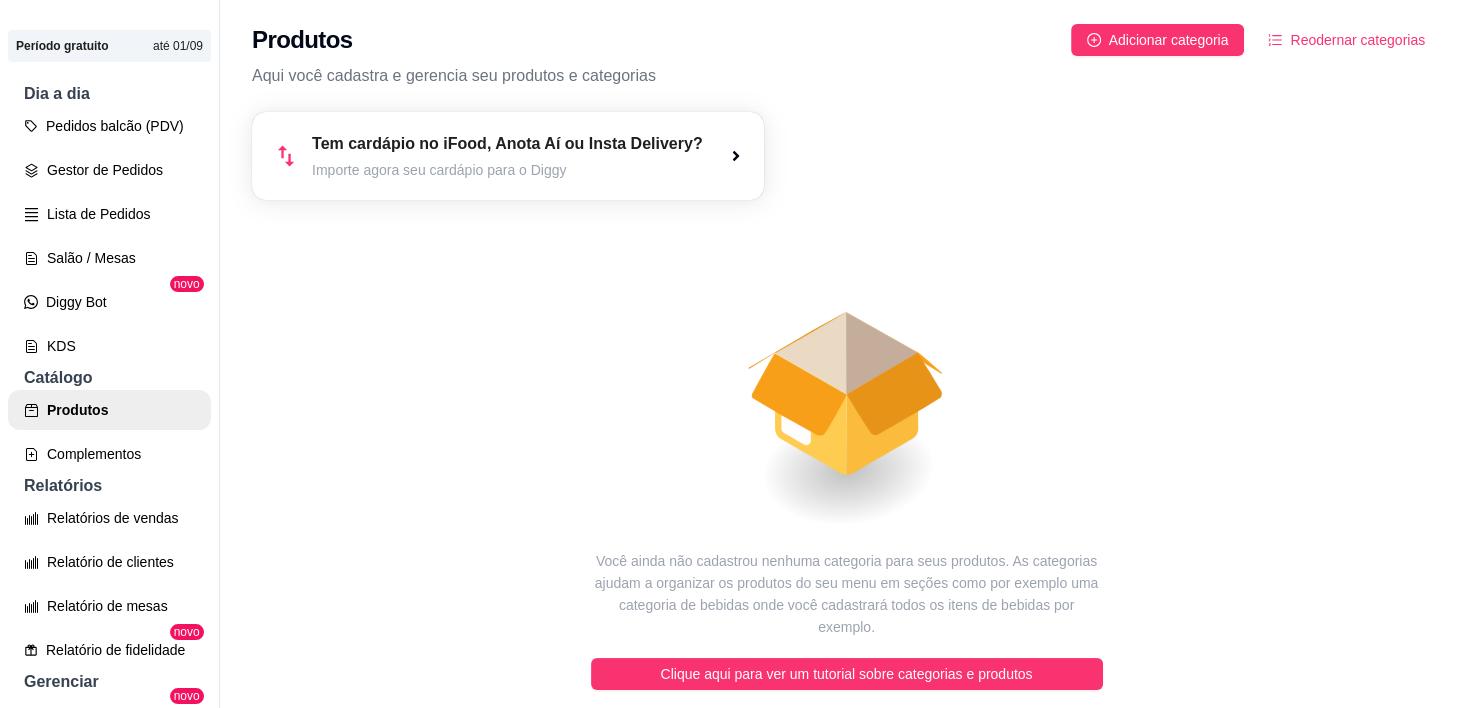 click on "Tem cardápio no iFood, Anota Aí ou Insta Delivery?" at bounding box center (507, 144) 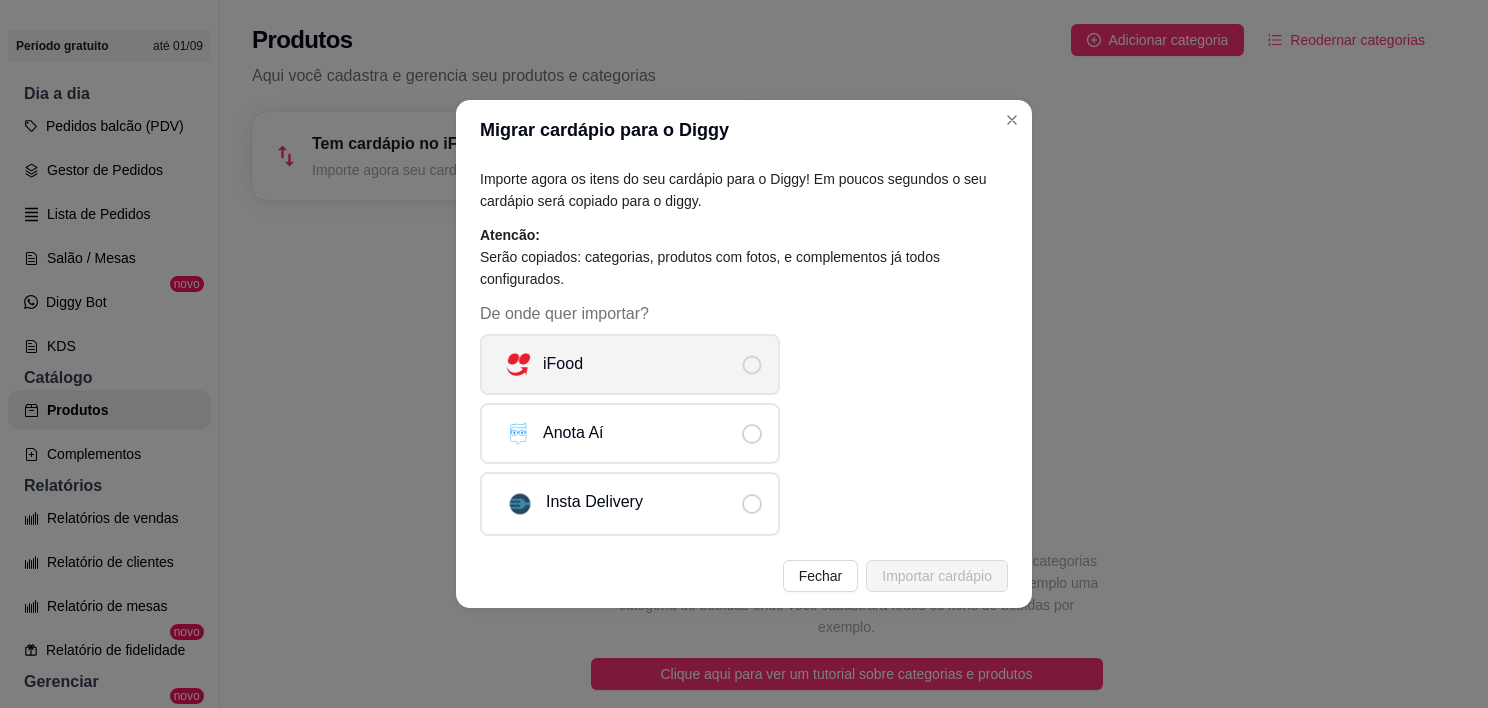 click on "iFood" at bounding box center (630, 364) 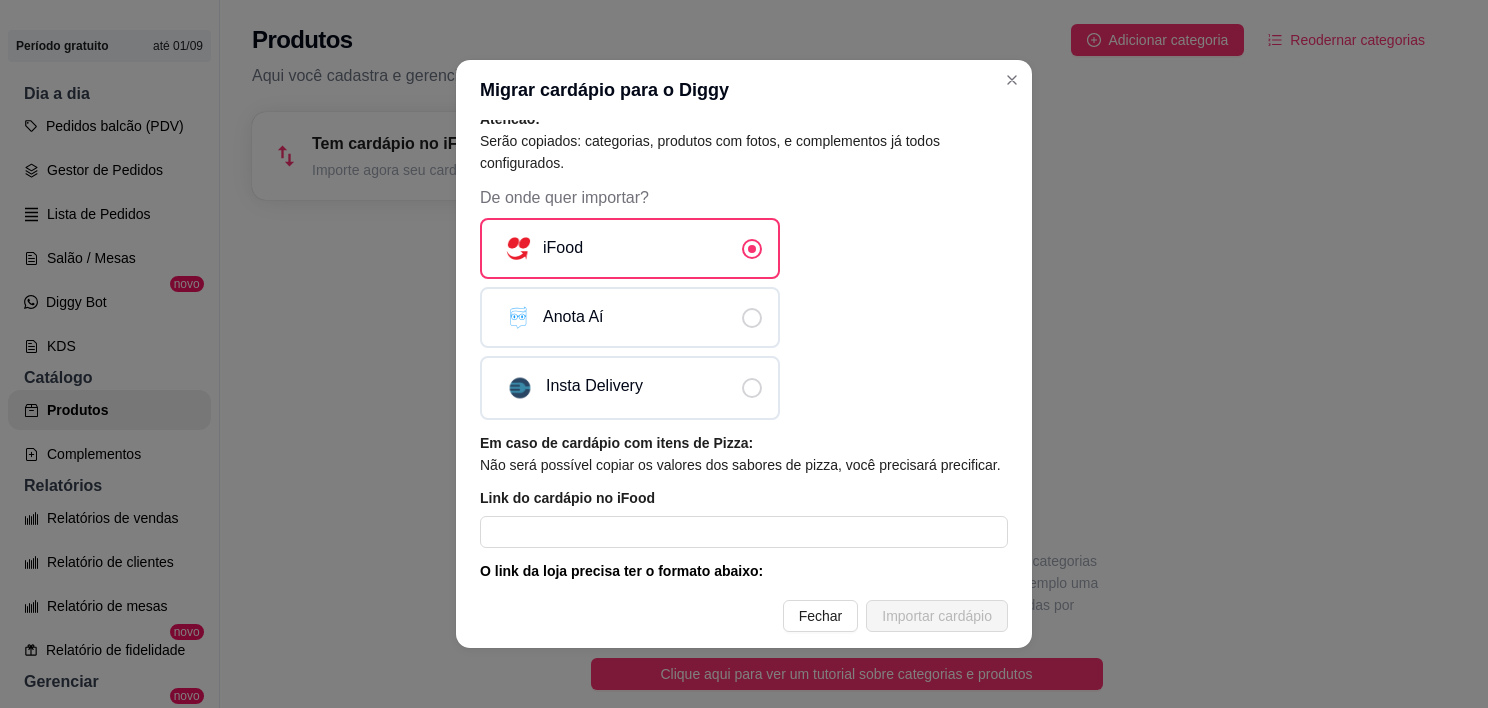 scroll, scrollTop: 171, scrollLeft: 0, axis: vertical 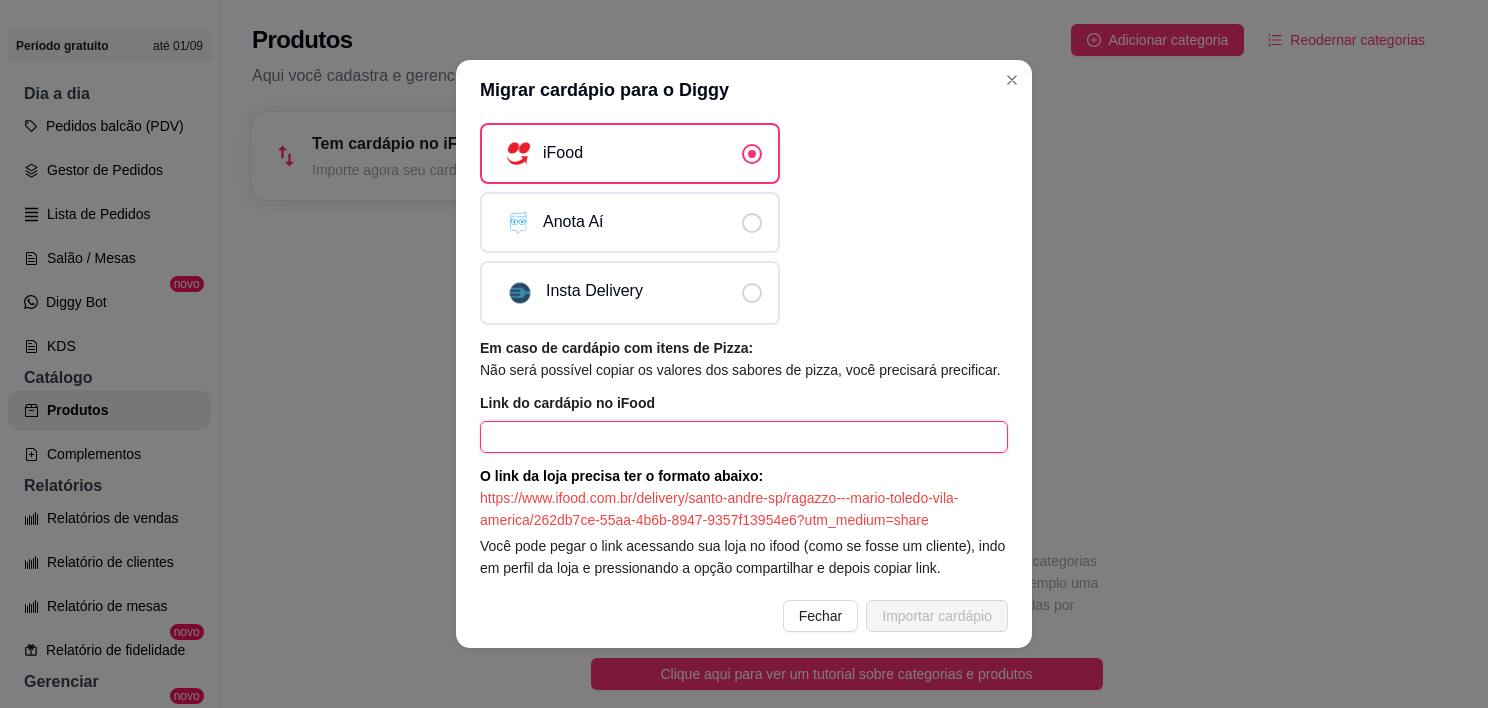 click at bounding box center (744, 437) 